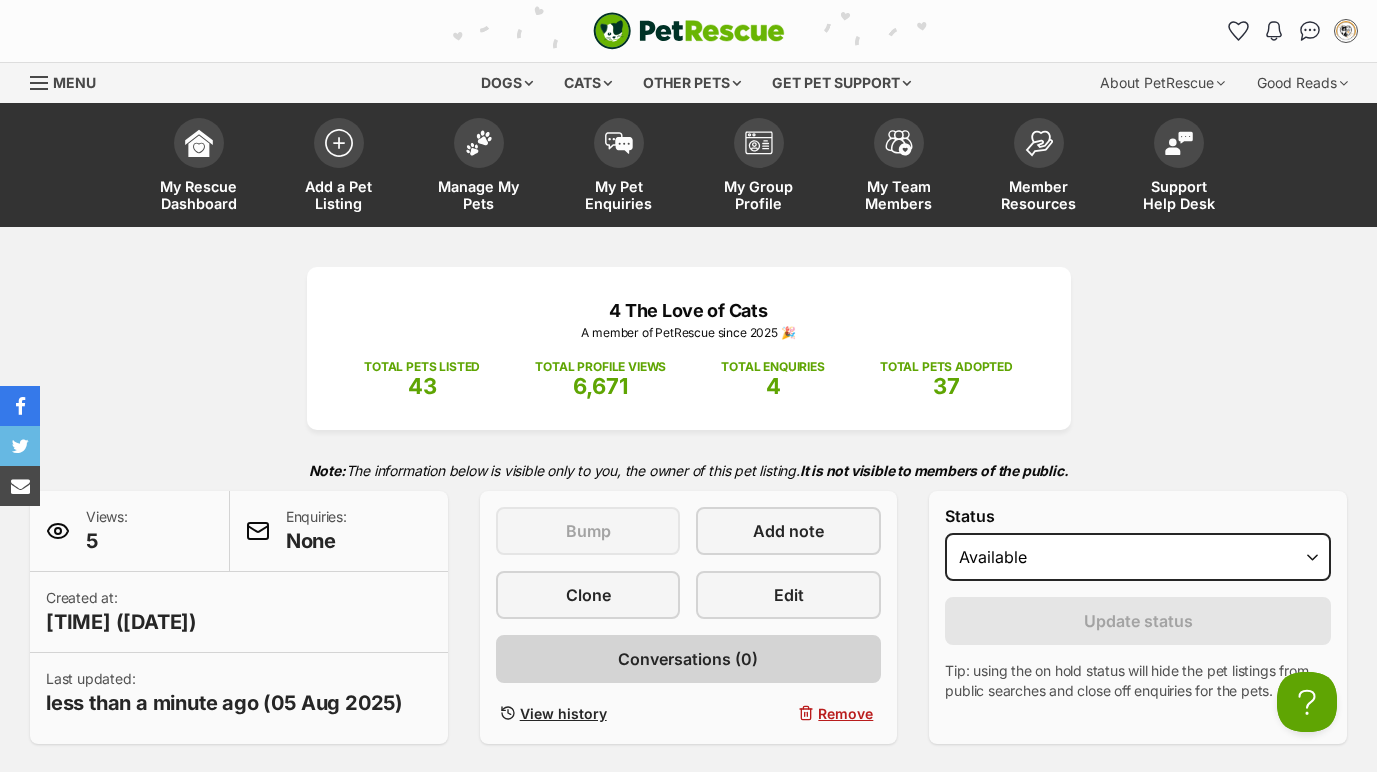 scroll, scrollTop: 0, scrollLeft: 0, axis: both 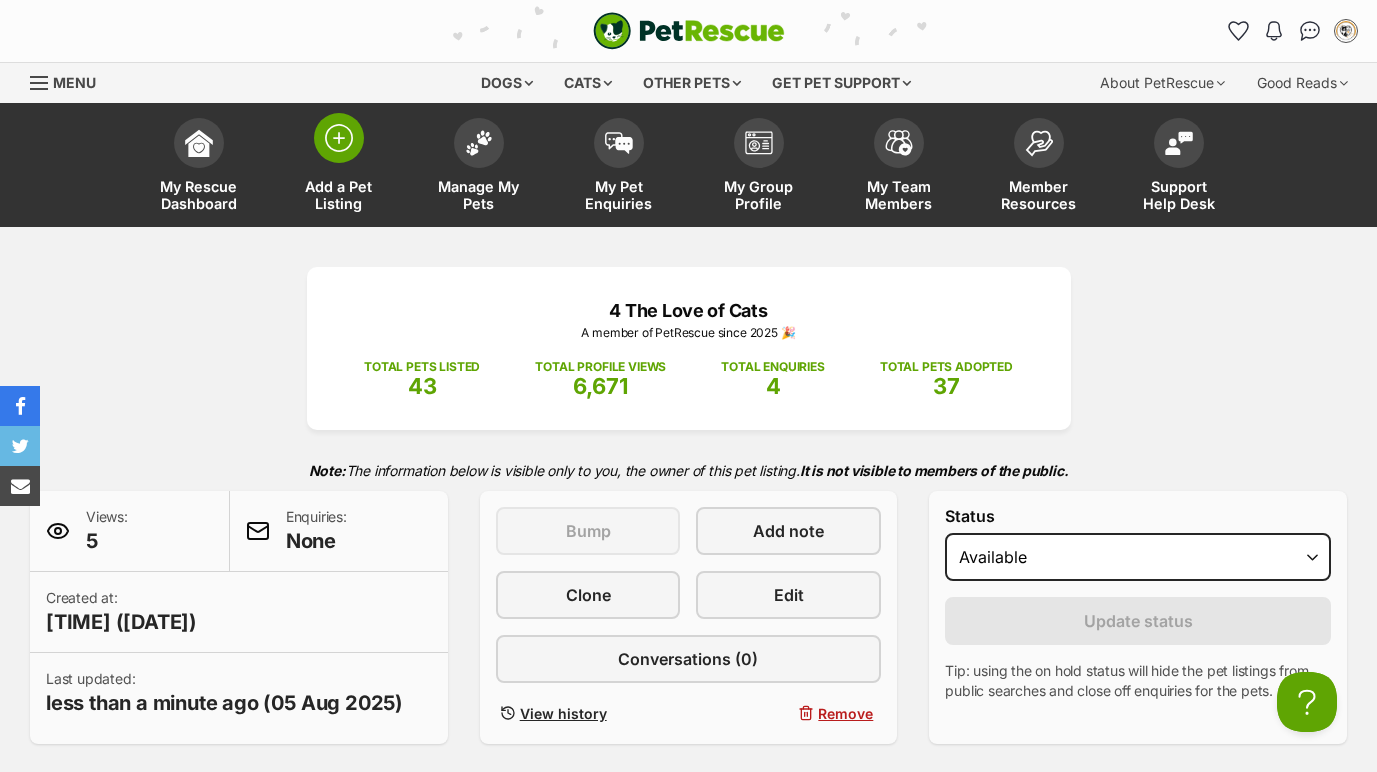 click at bounding box center [339, 138] 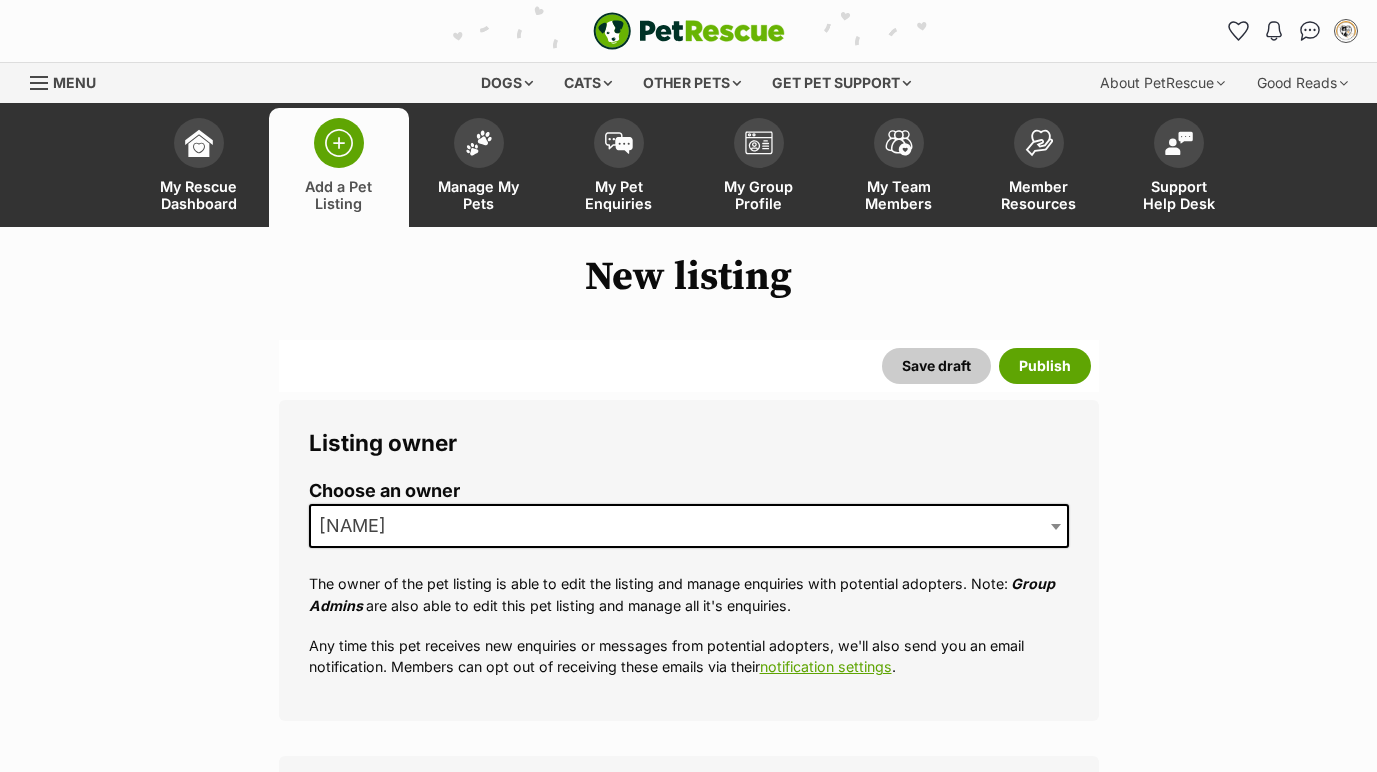 scroll, scrollTop: 256, scrollLeft: 0, axis: vertical 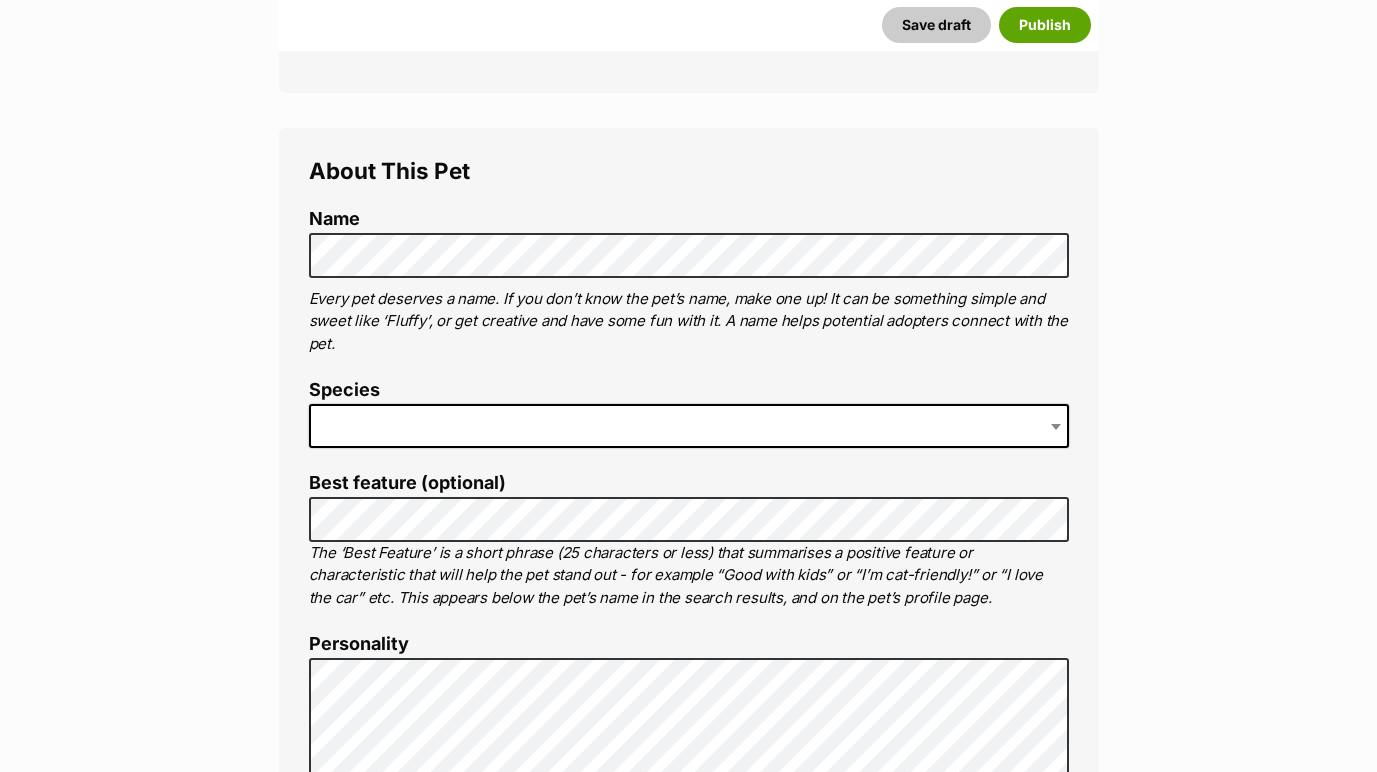 click at bounding box center (689, 426) 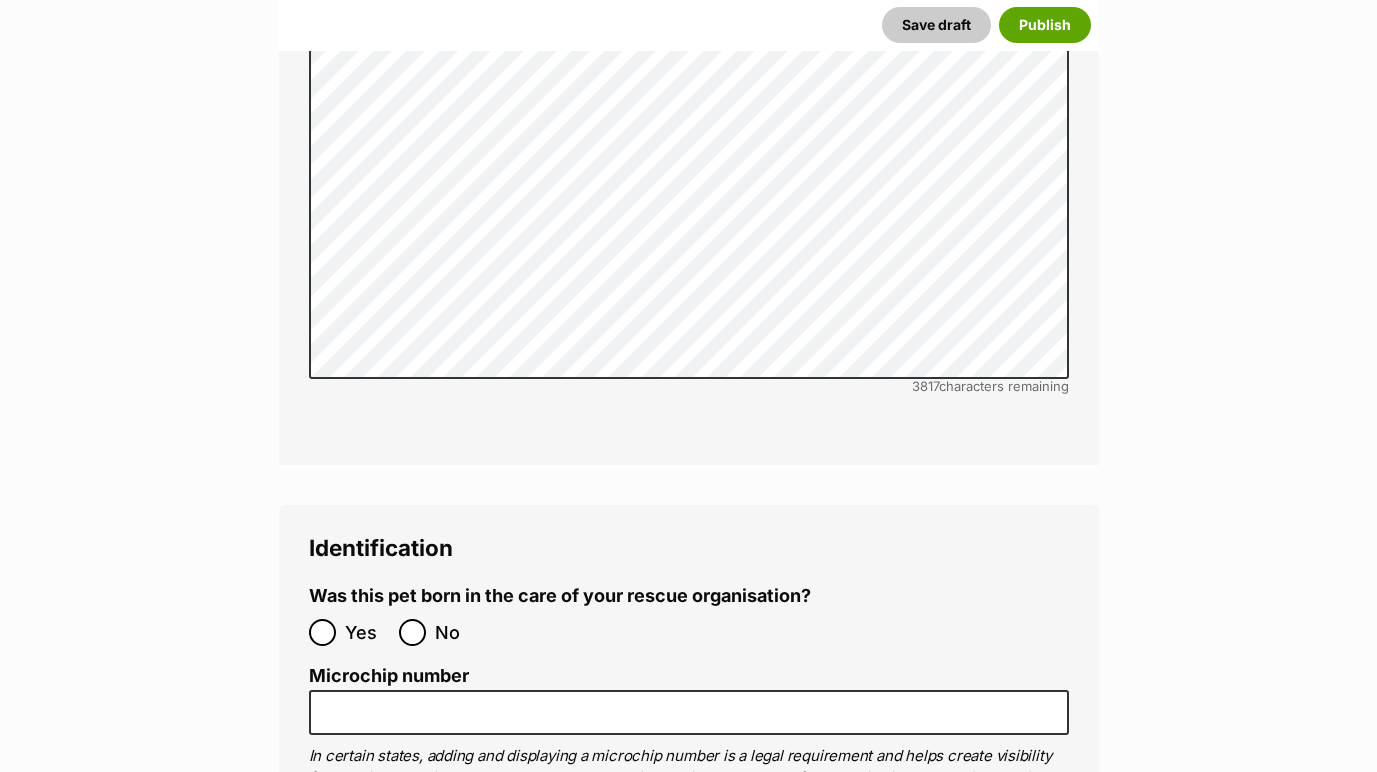 scroll, scrollTop: 6205, scrollLeft: 0, axis: vertical 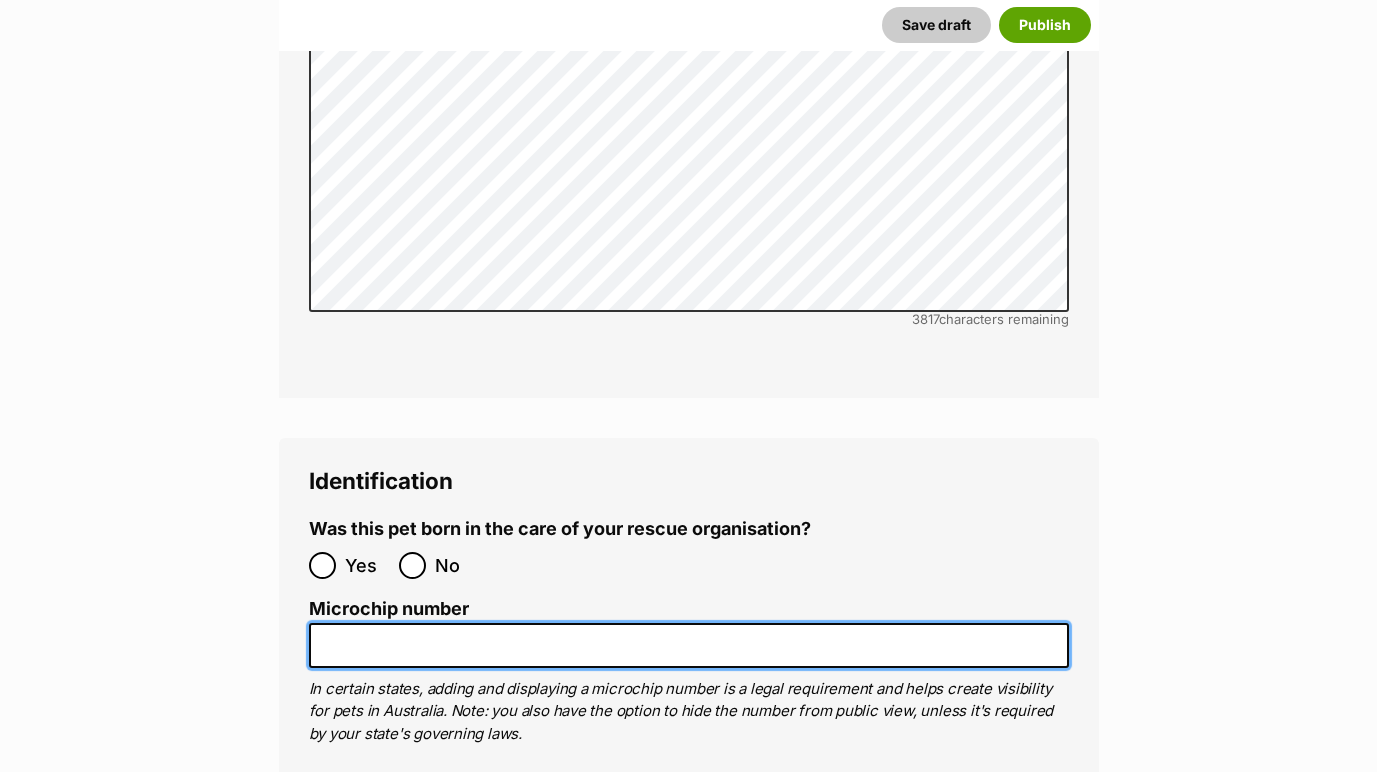 click on "Microchip number" at bounding box center (689, 645) 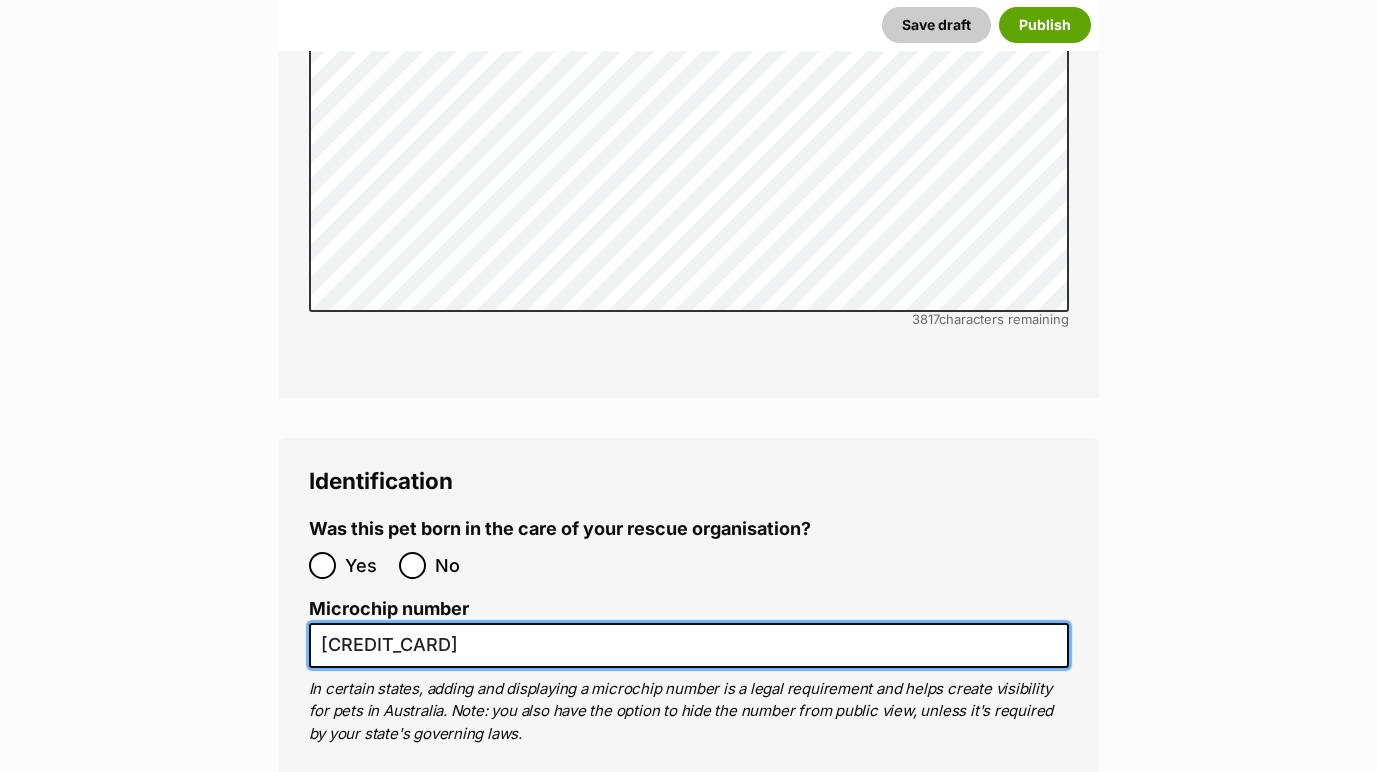 type on "[CREDIT_CARD]" 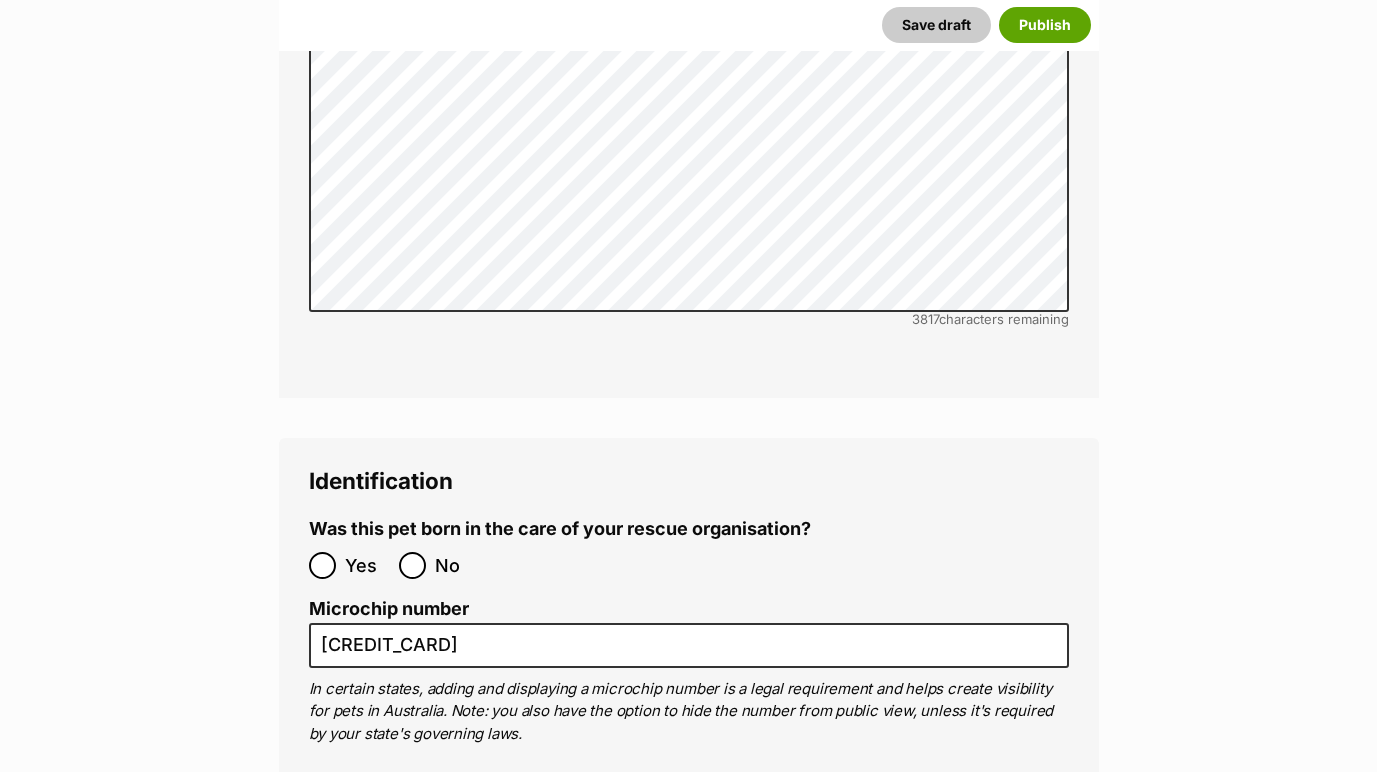 click on "No" at bounding box center (412, 565) 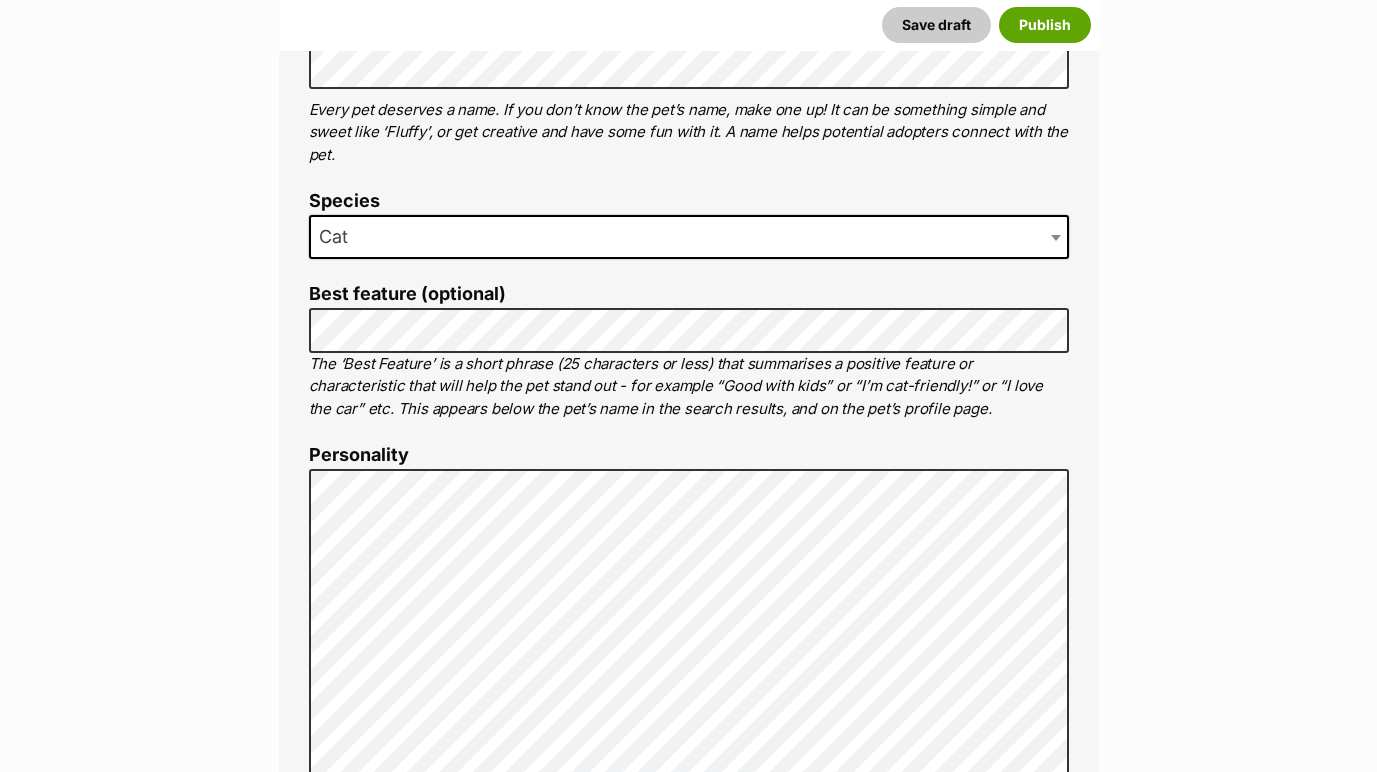 scroll, scrollTop: 837, scrollLeft: 0, axis: vertical 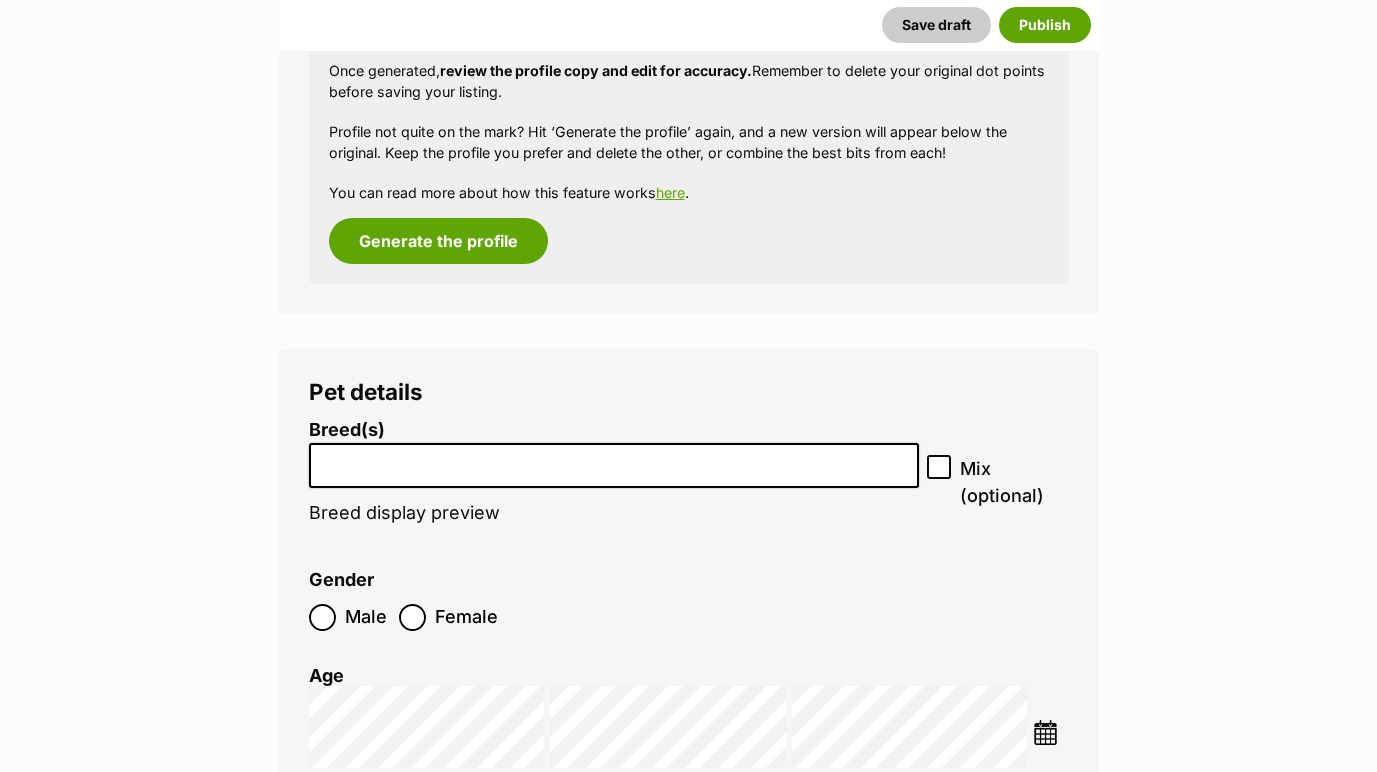 click at bounding box center [614, 460] 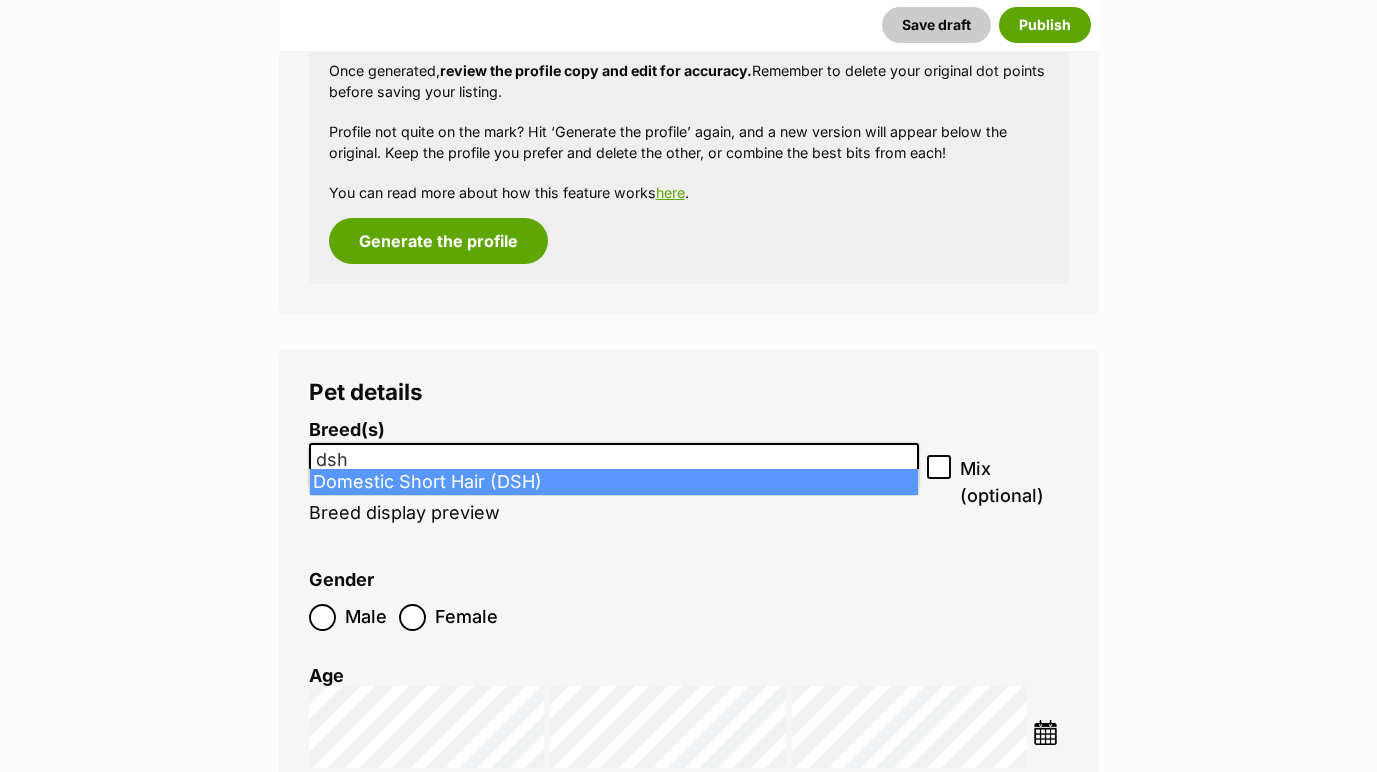 type on "dsh" 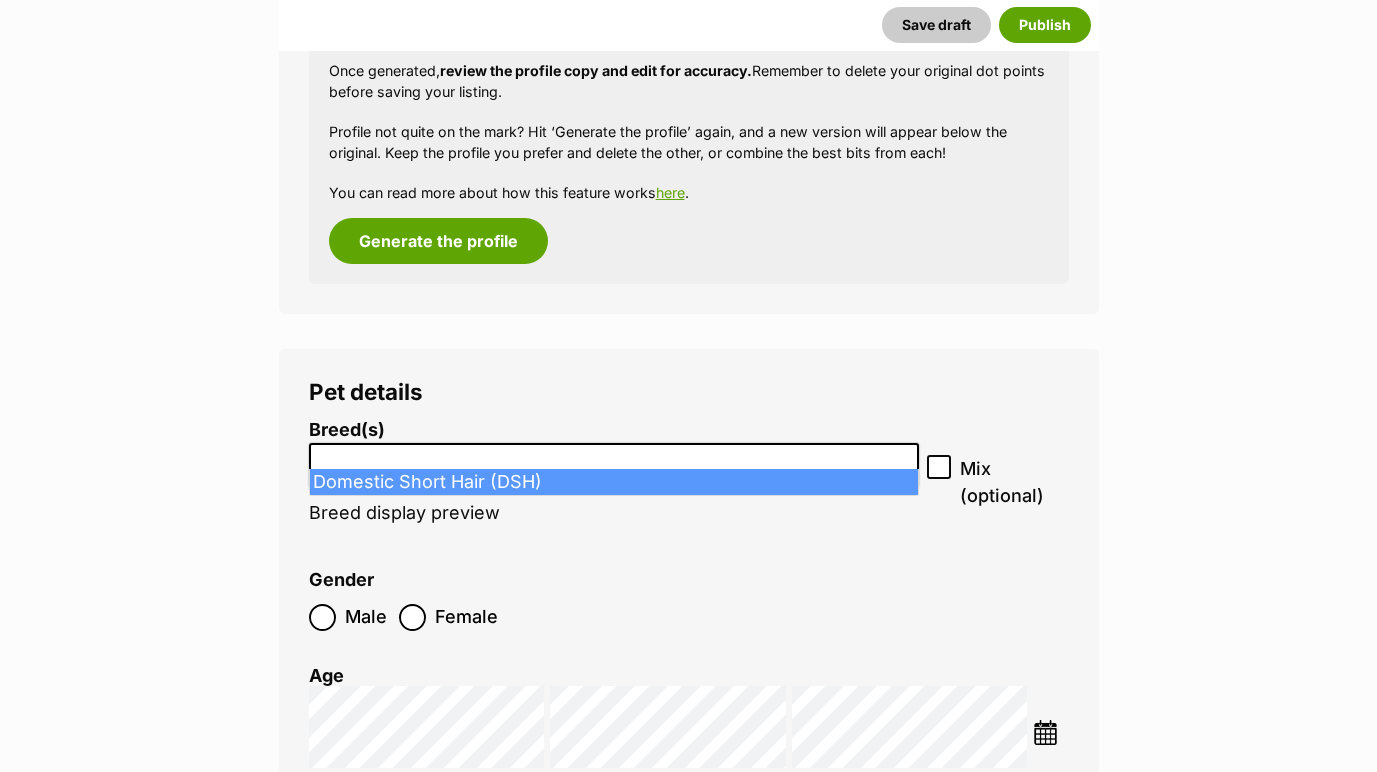 scroll, scrollTop: 504, scrollLeft: 0, axis: vertical 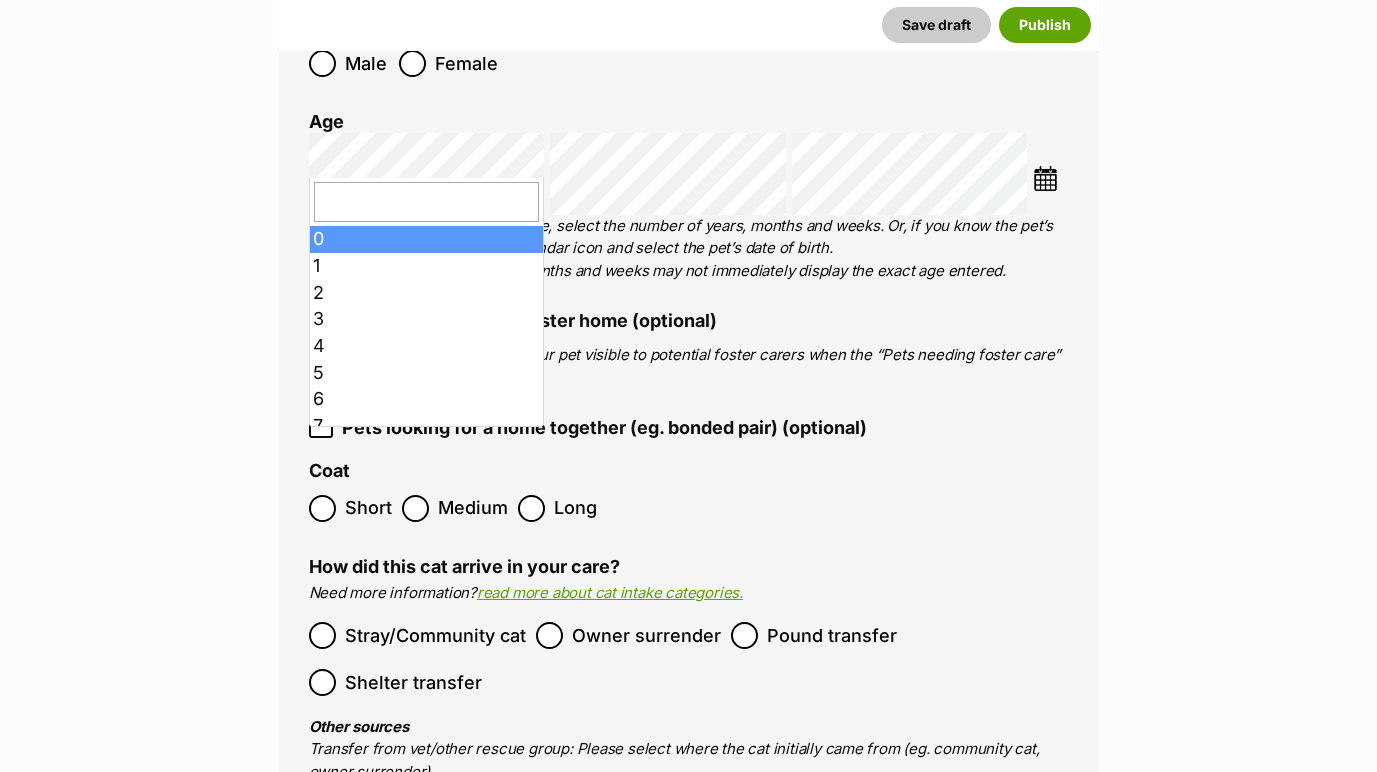 click at bounding box center [1045, 178] 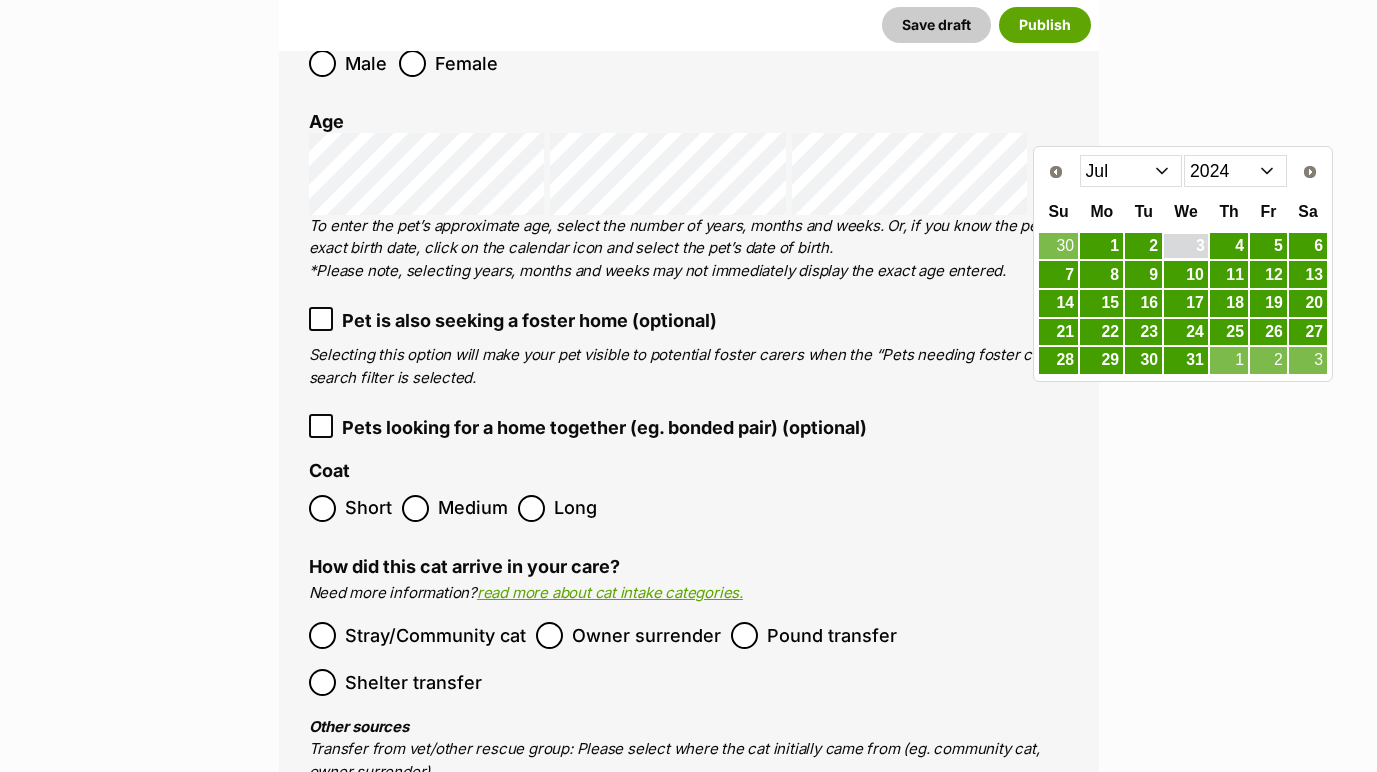 click on "3" at bounding box center (1186, 246) 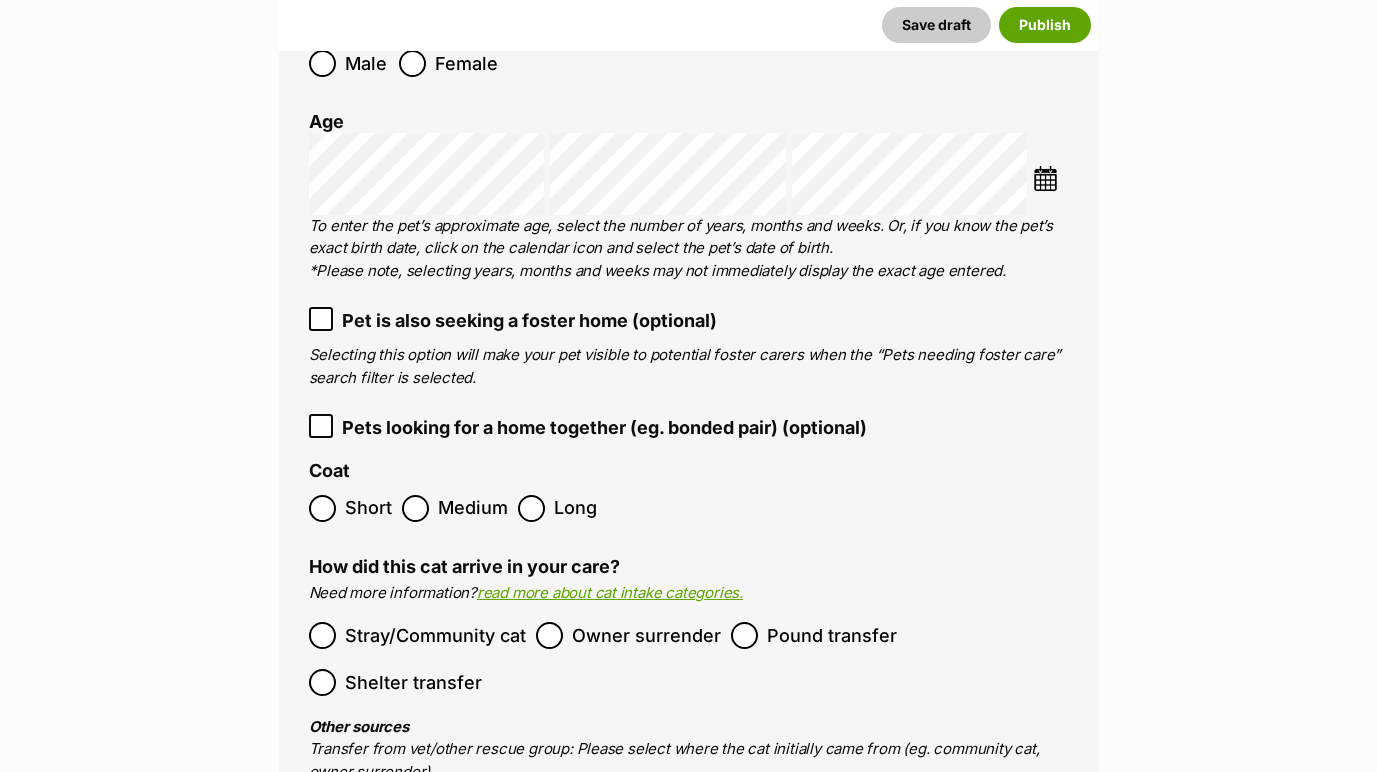 click at bounding box center [1045, 178] 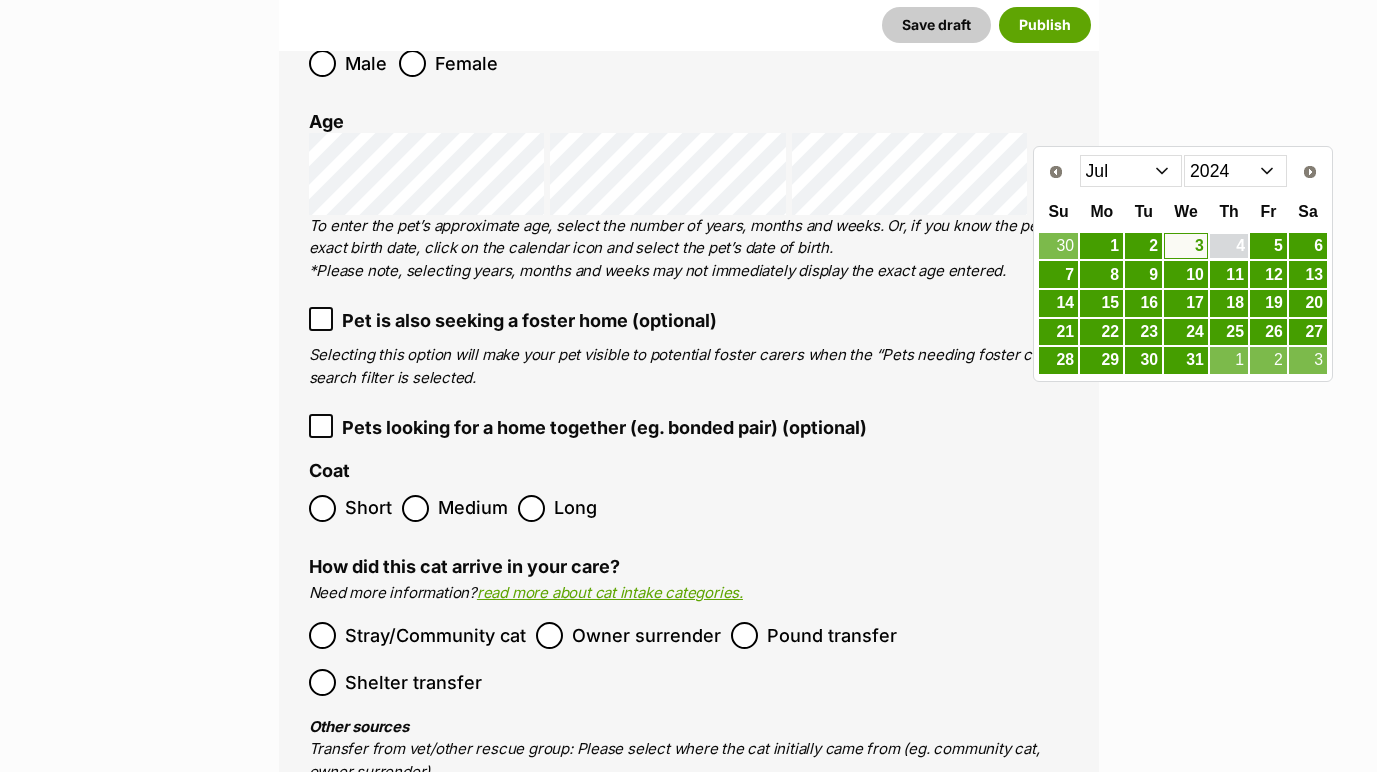 click on "4" at bounding box center [1229, 246] 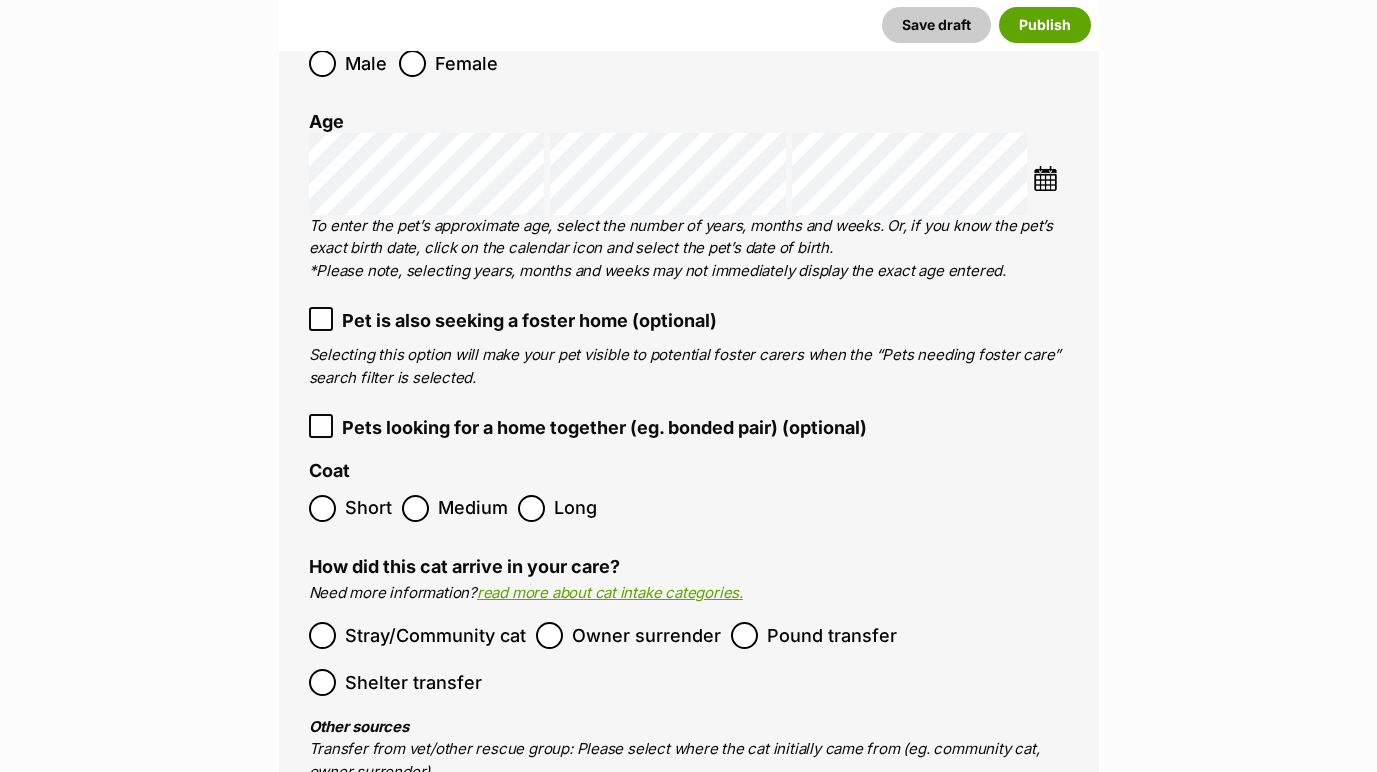 click on "Short" at bounding box center (350, 508) 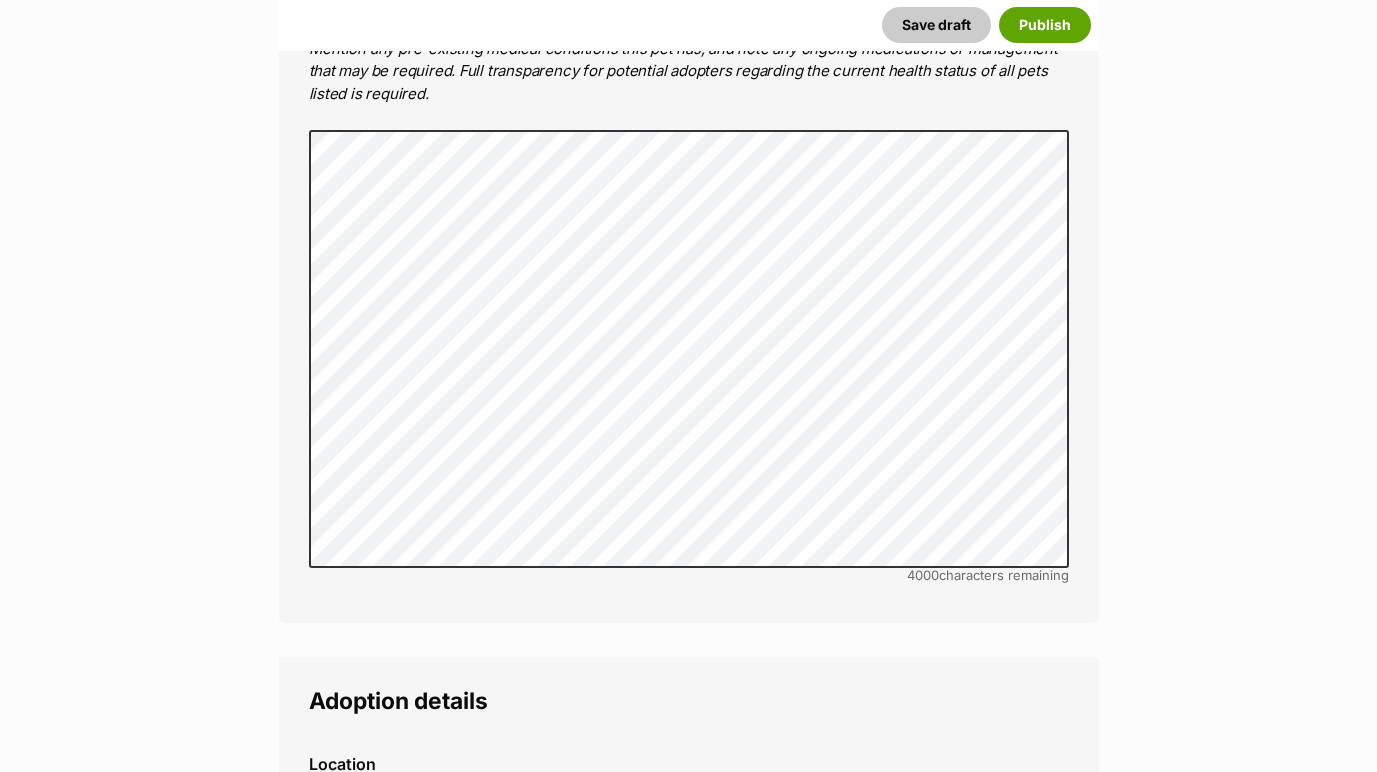 scroll, scrollTop: 5059, scrollLeft: 0, axis: vertical 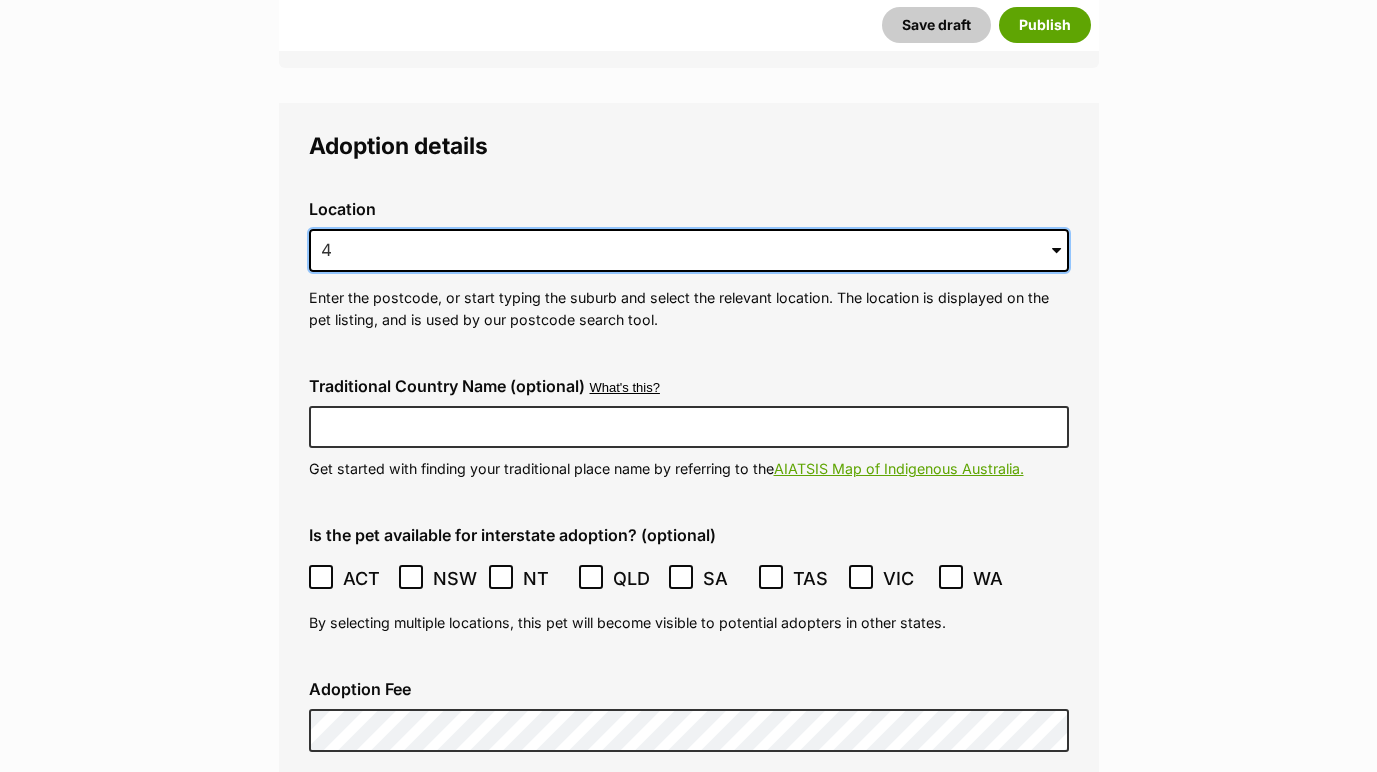 type on "48" 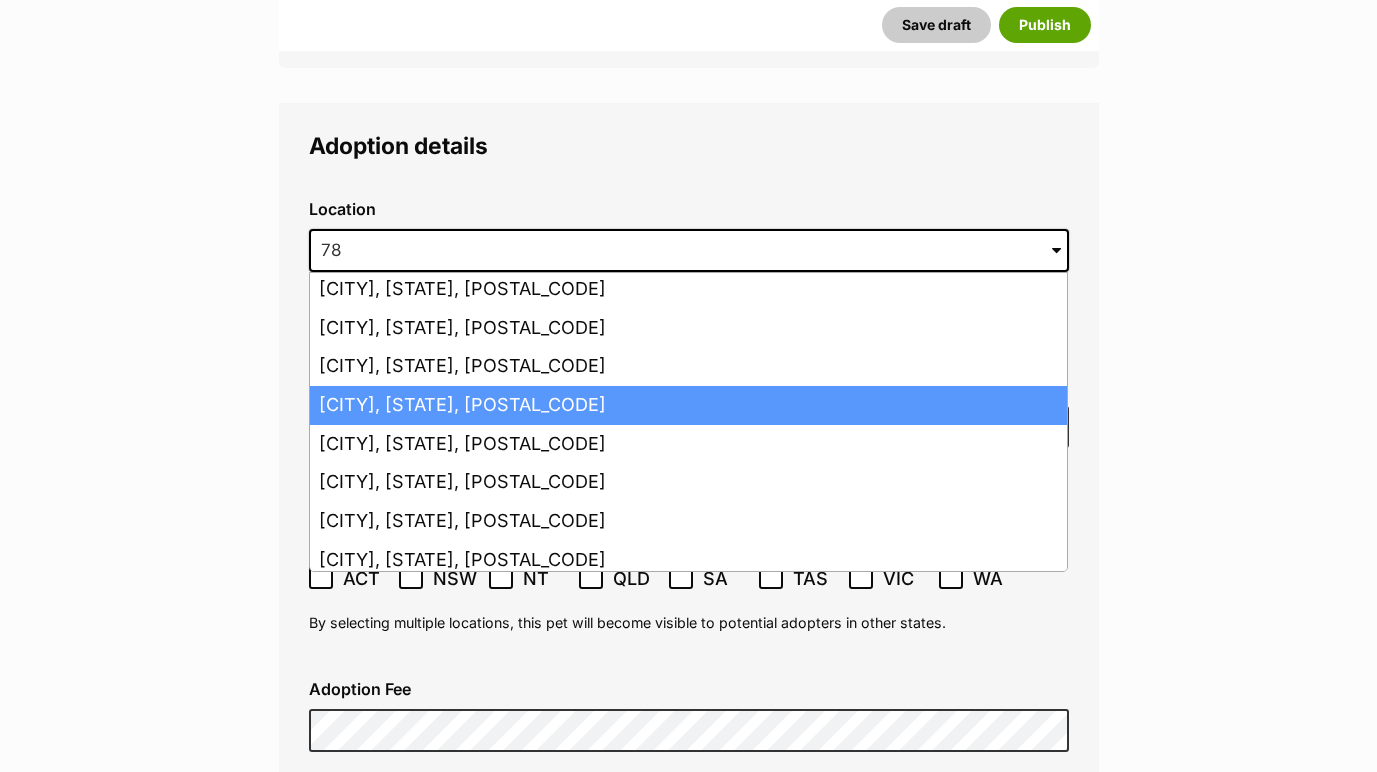 scroll, scrollTop: 272, scrollLeft: 0, axis: vertical 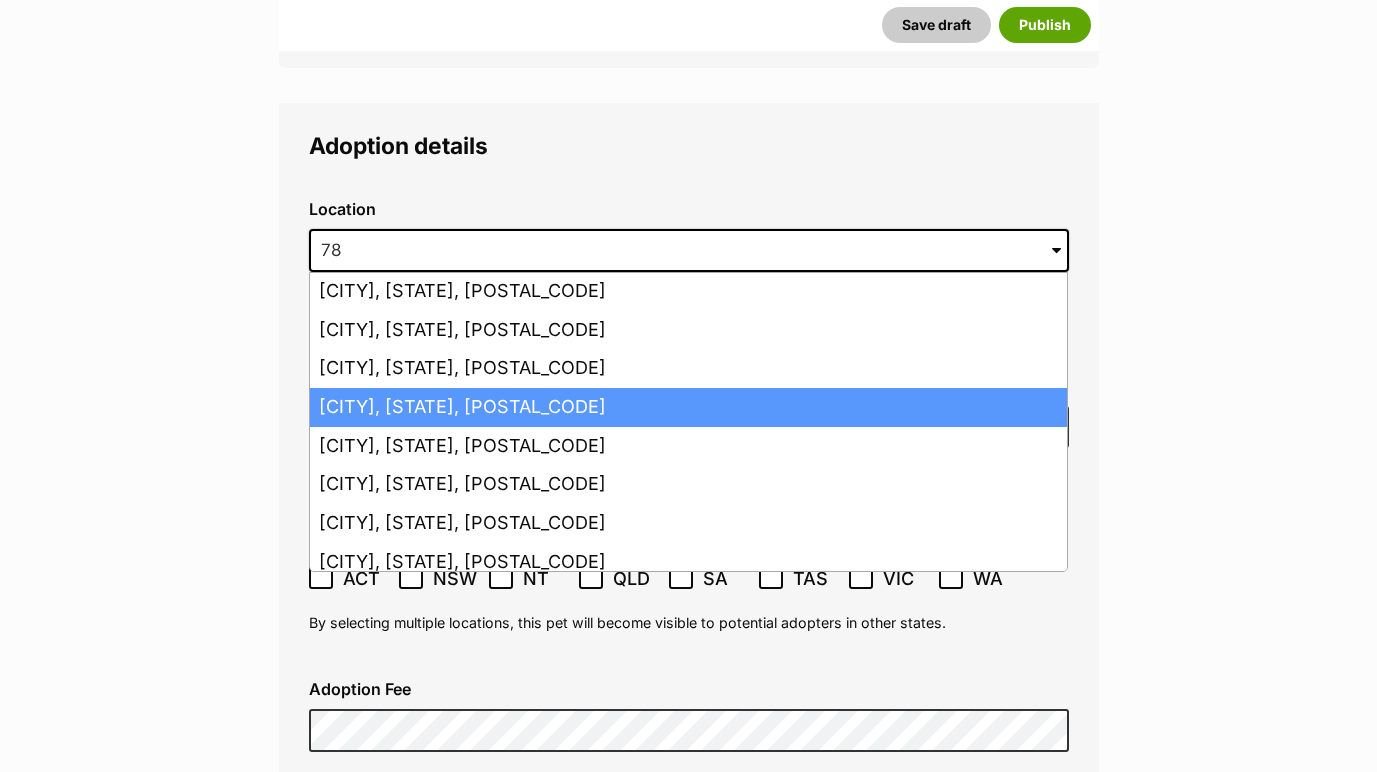 type on "7" 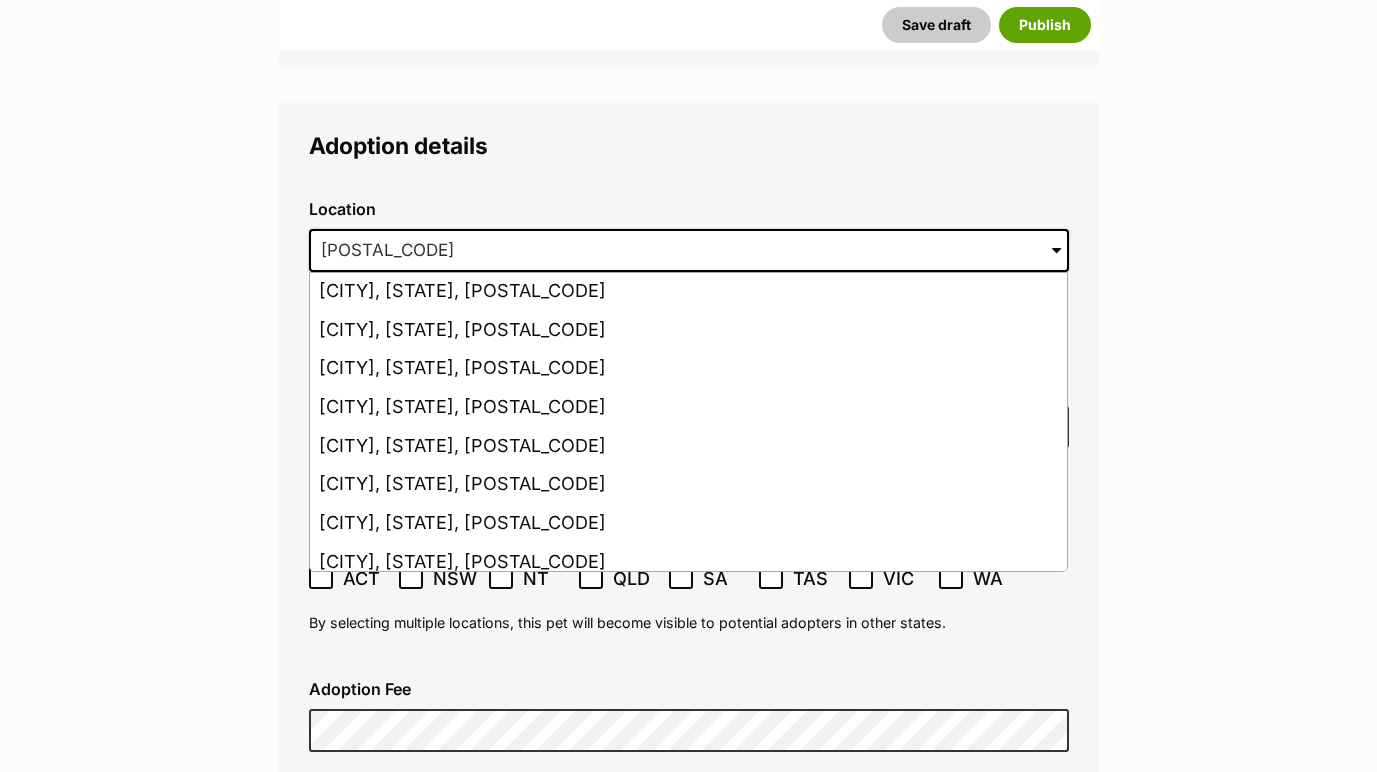 scroll, scrollTop: 0, scrollLeft: 0, axis: both 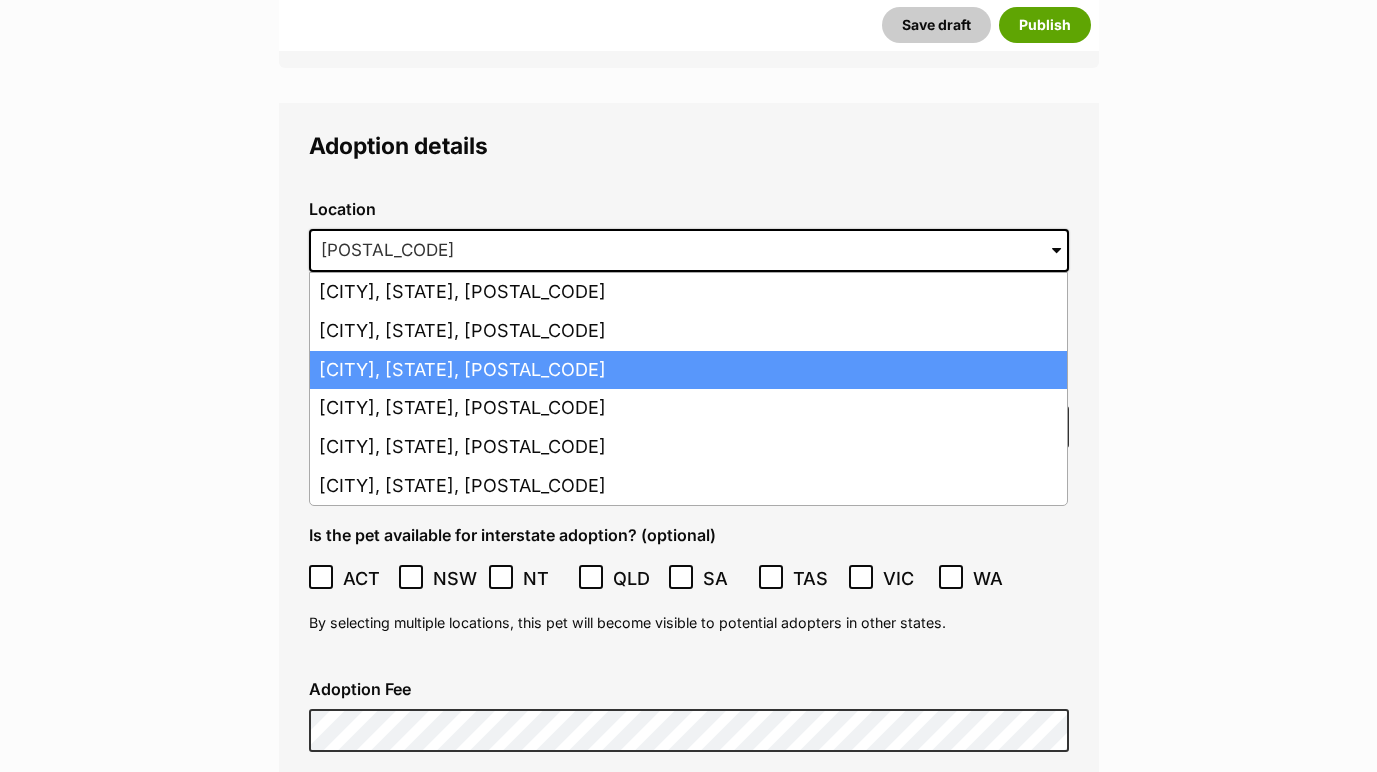 click on "[CITY], [STATE], [POSTAL_CODE]" at bounding box center [688, 370] 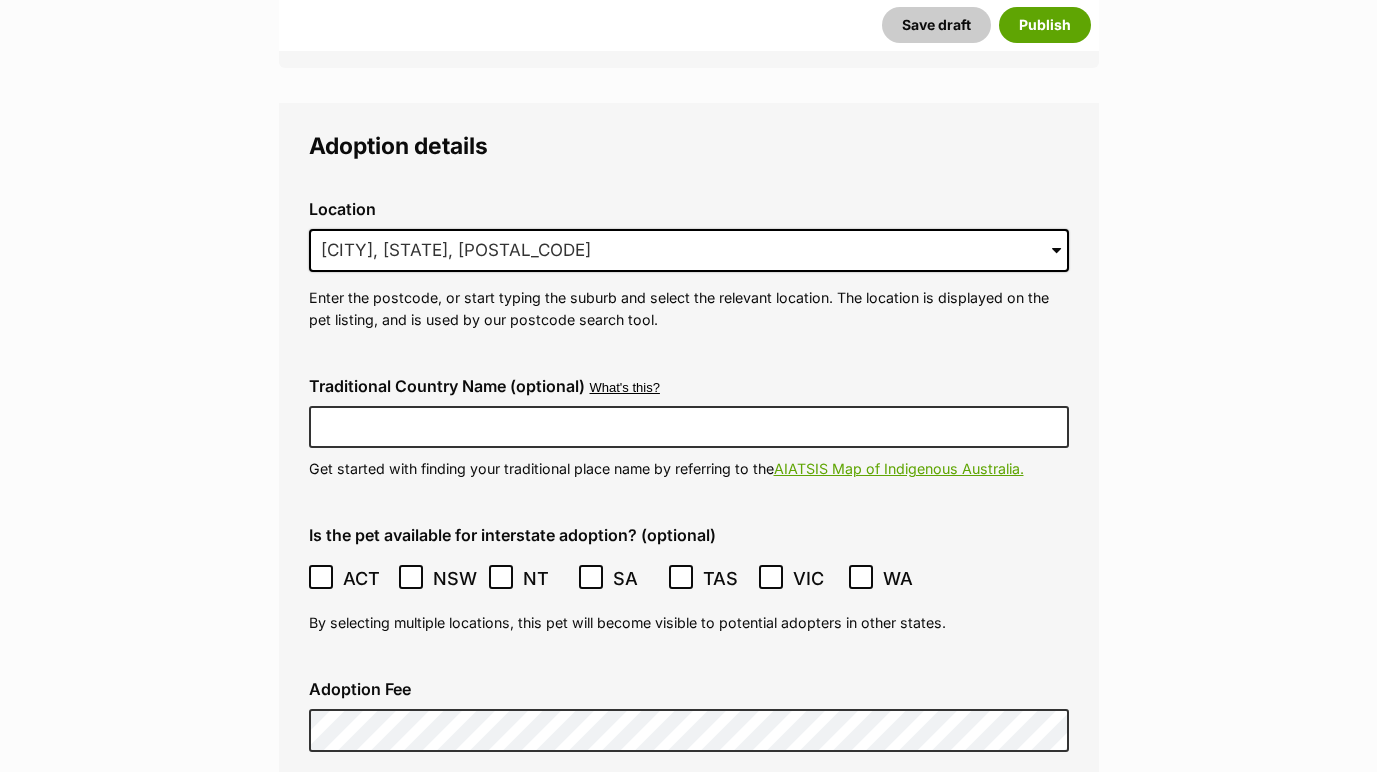 click on "ACT" at bounding box center [365, 578] 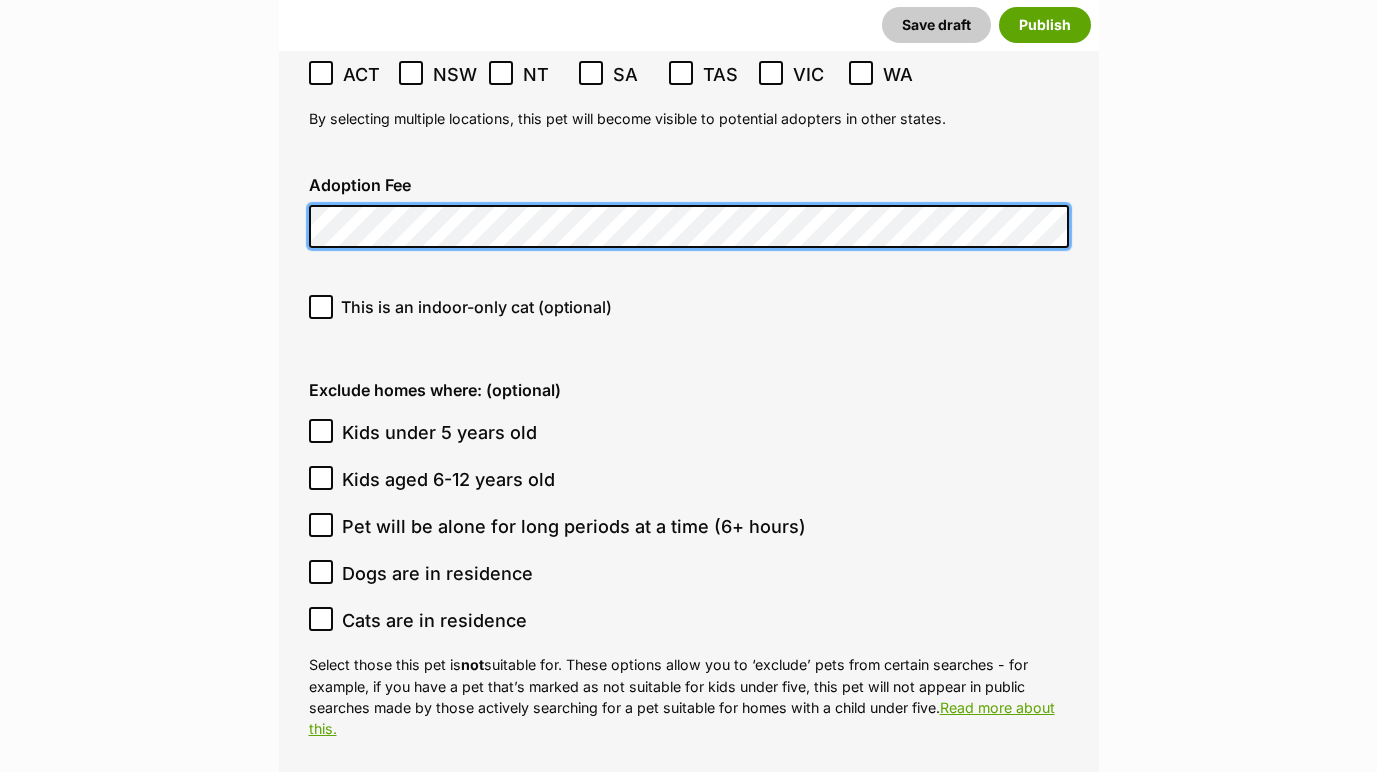 scroll, scrollTop: 5596, scrollLeft: 1, axis: both 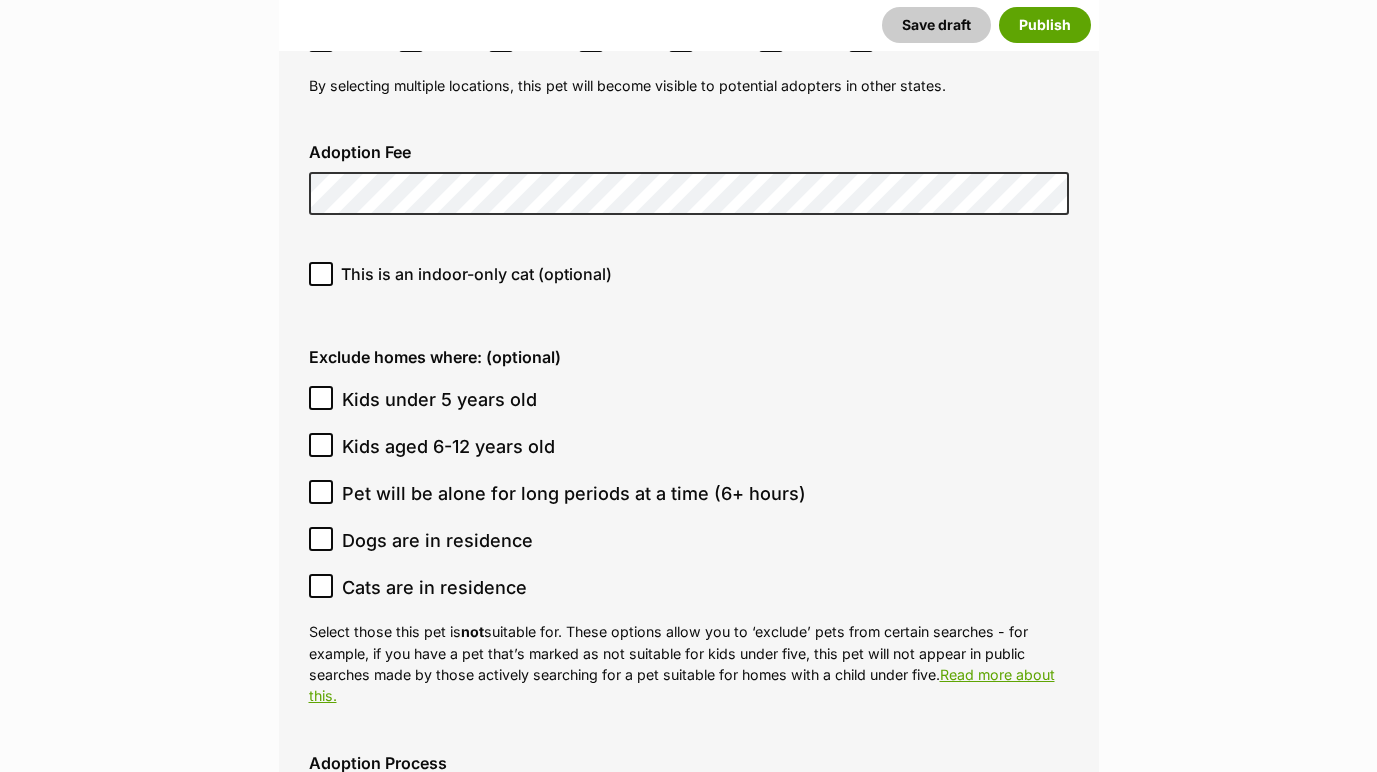 click 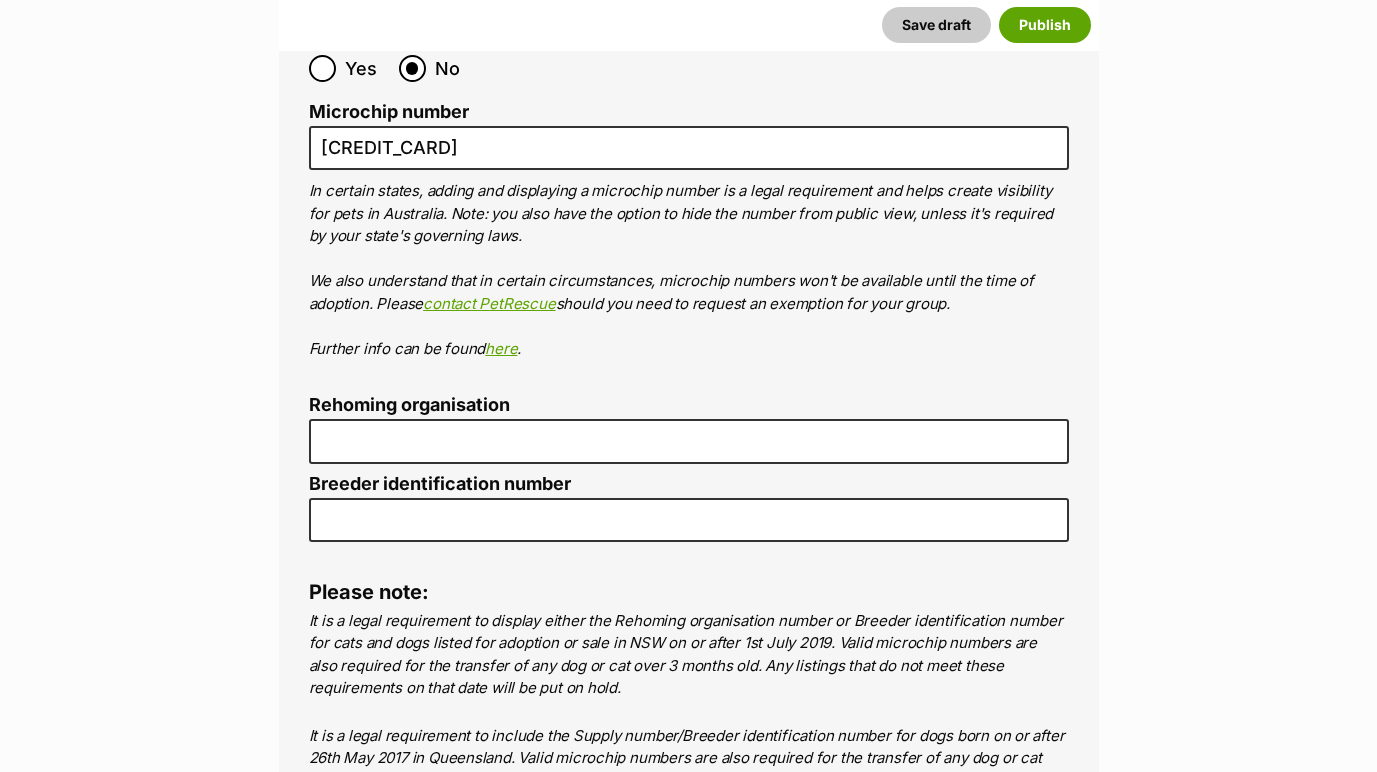 scroll, scrollTop: 7122, scrollLeft: 0, axis: vertical 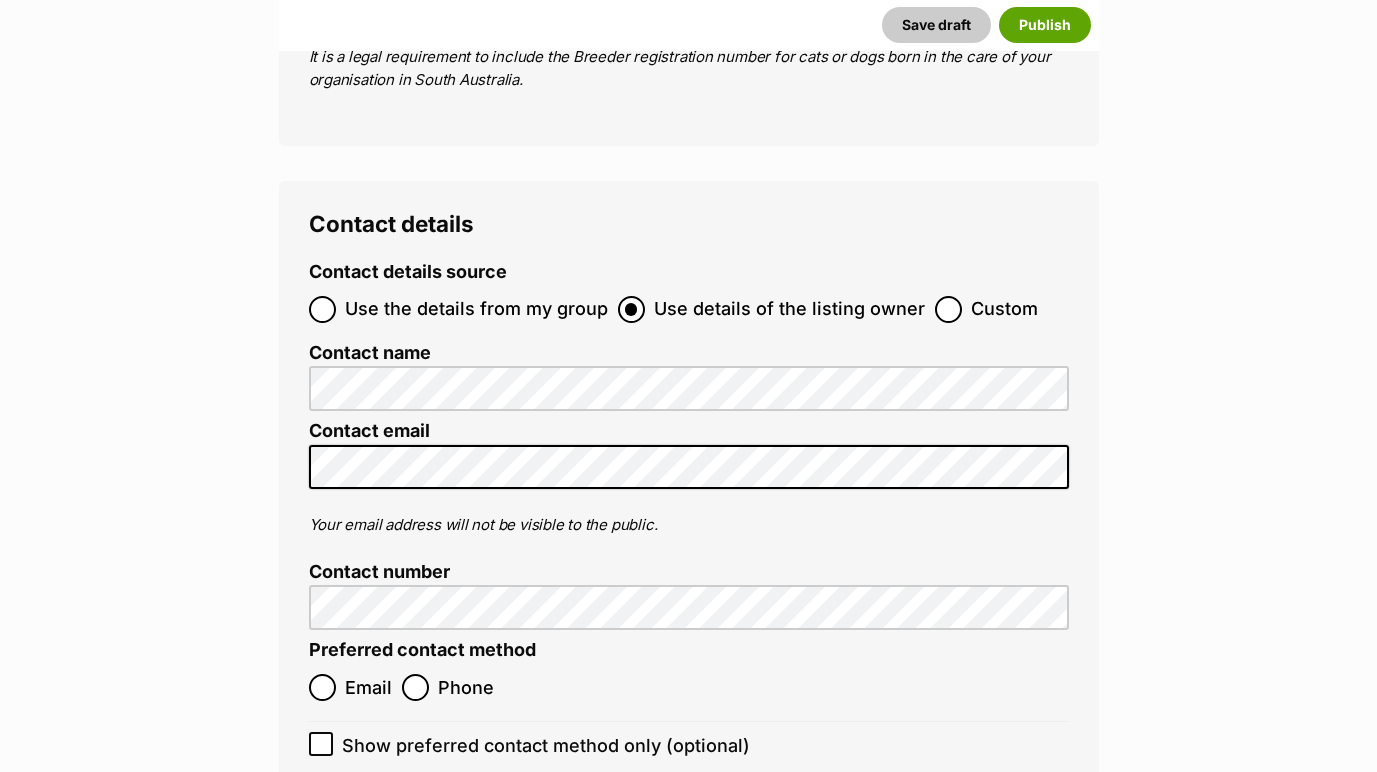 type on "4 The Love of Cats" 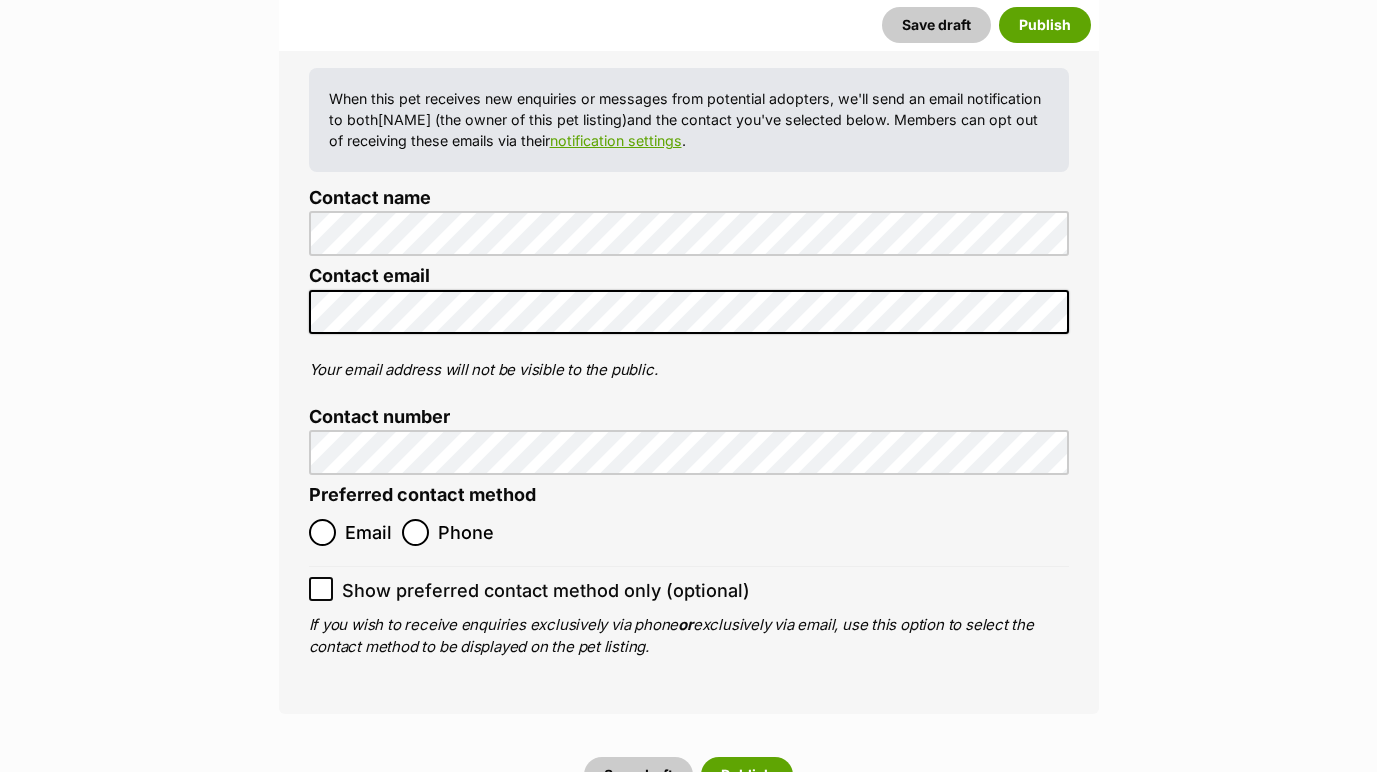 scroll, scrollTop: 8168, scrollLeft: 0, axis: vertical 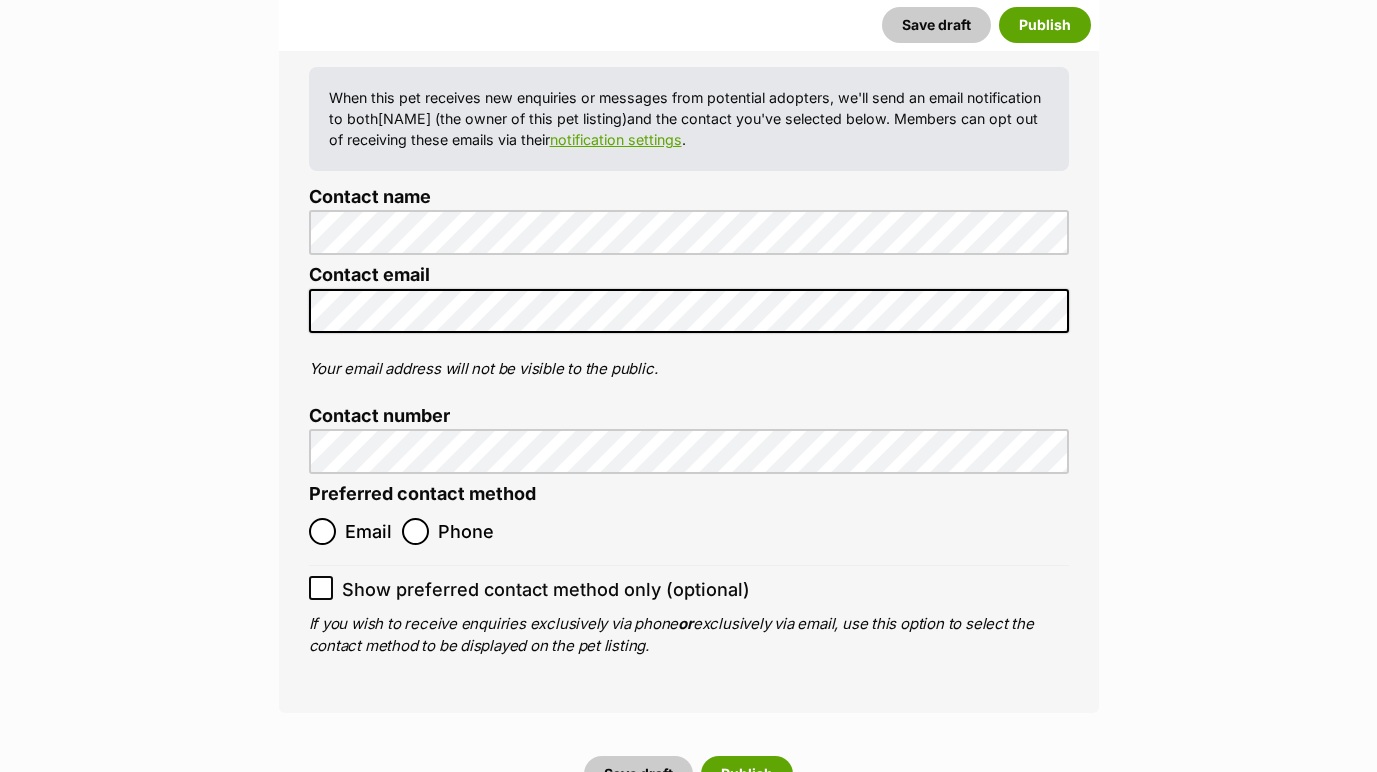 click on "Email
Phone" at bounding box center [499, 531] 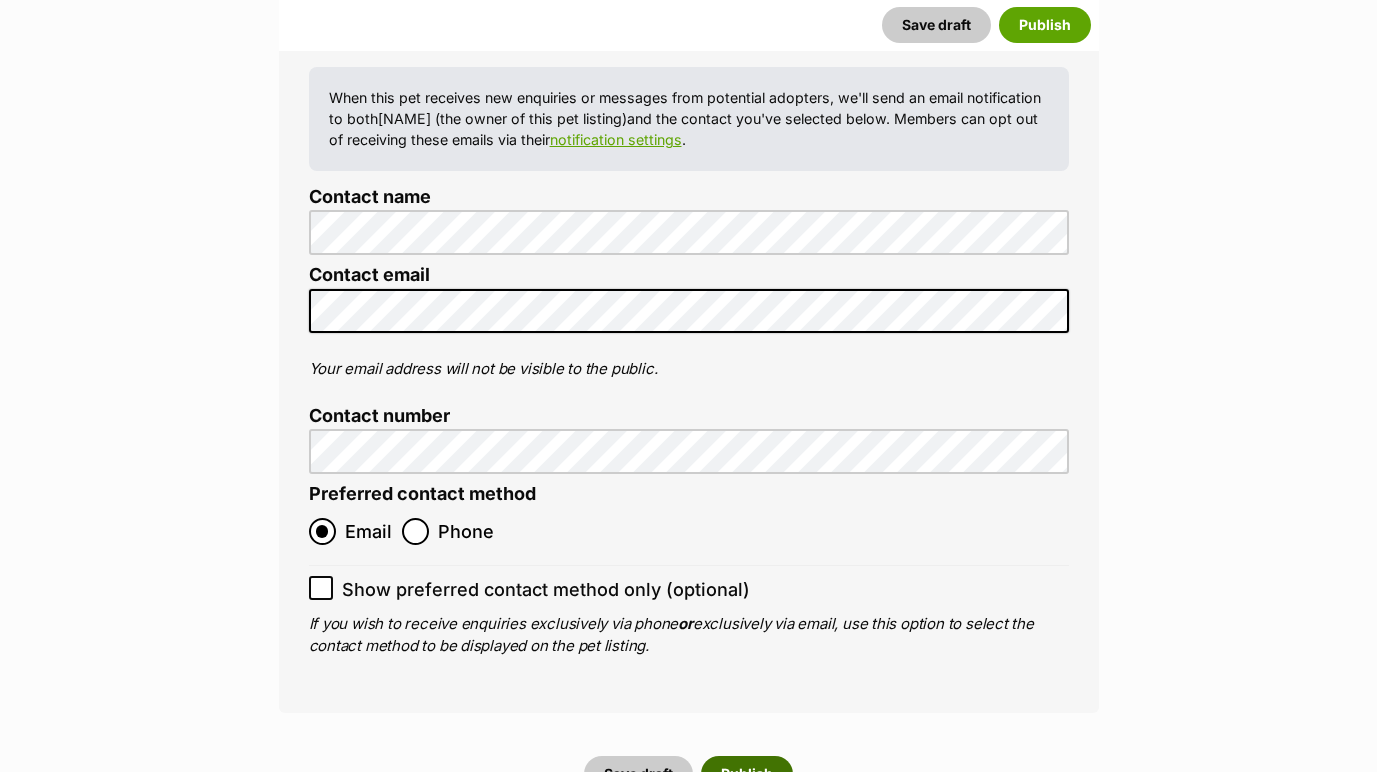 click on "Publish" at bounding box center [747, 774] 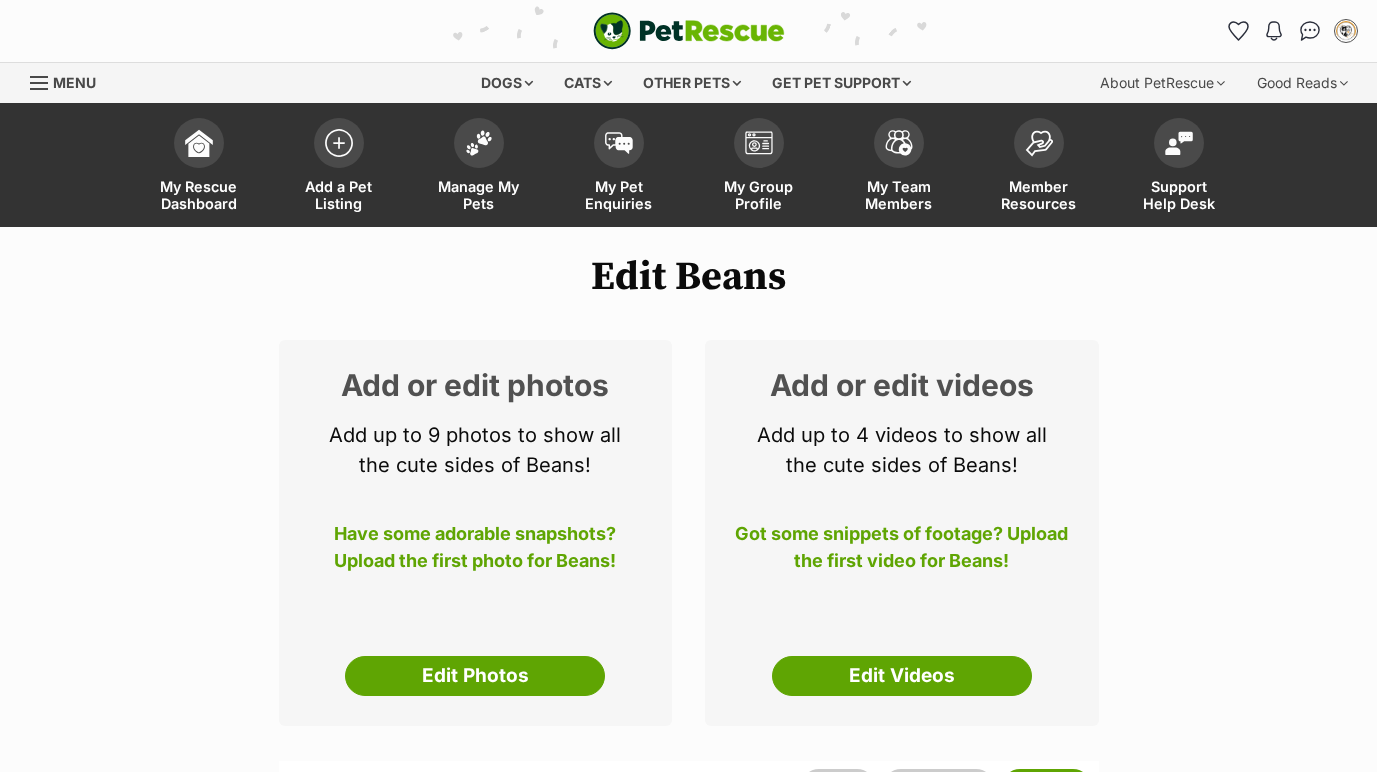 scroll, scrollTop: 0, scrollLeft: 0, axis: both 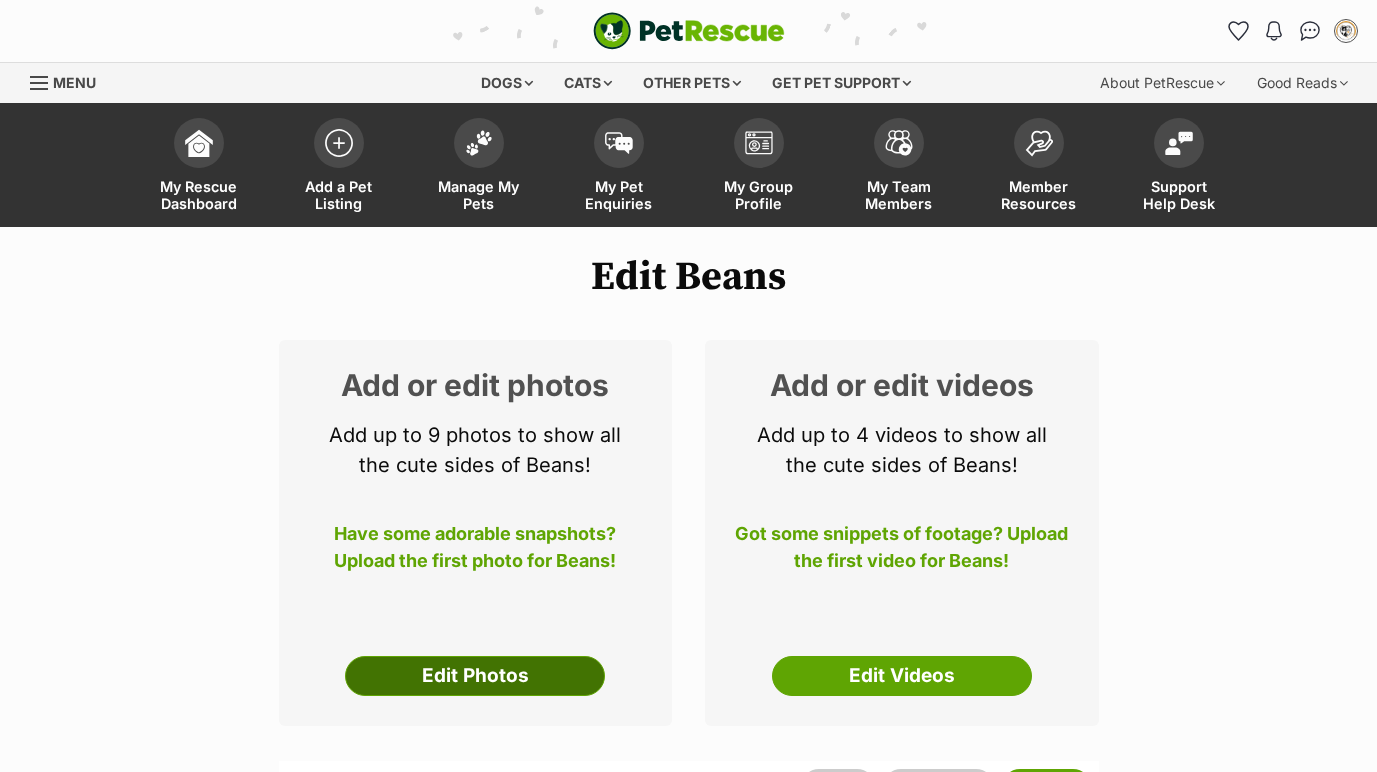 click on "Edit Photos" at bounding box center (475, 676) 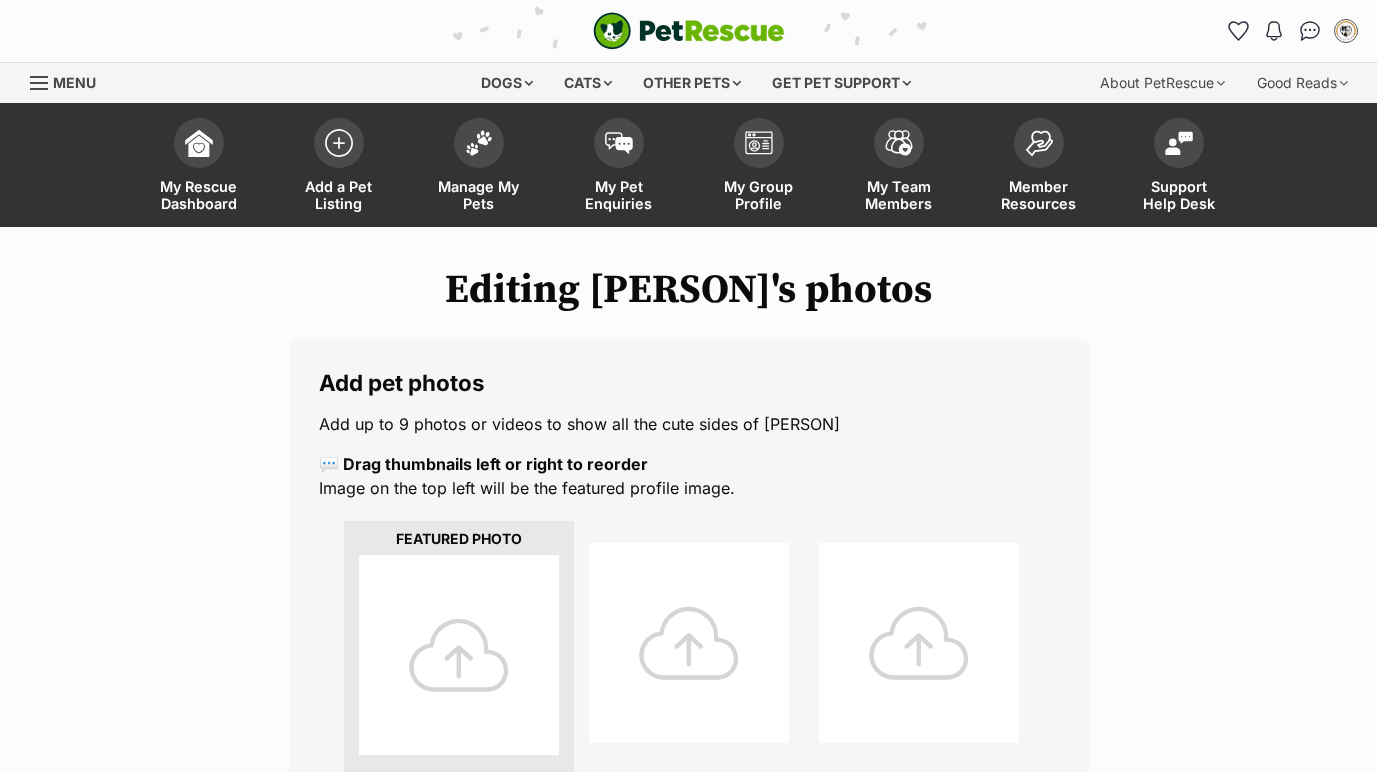 scroll, scrollTop: 0, scrollLeft: 0, axis: both 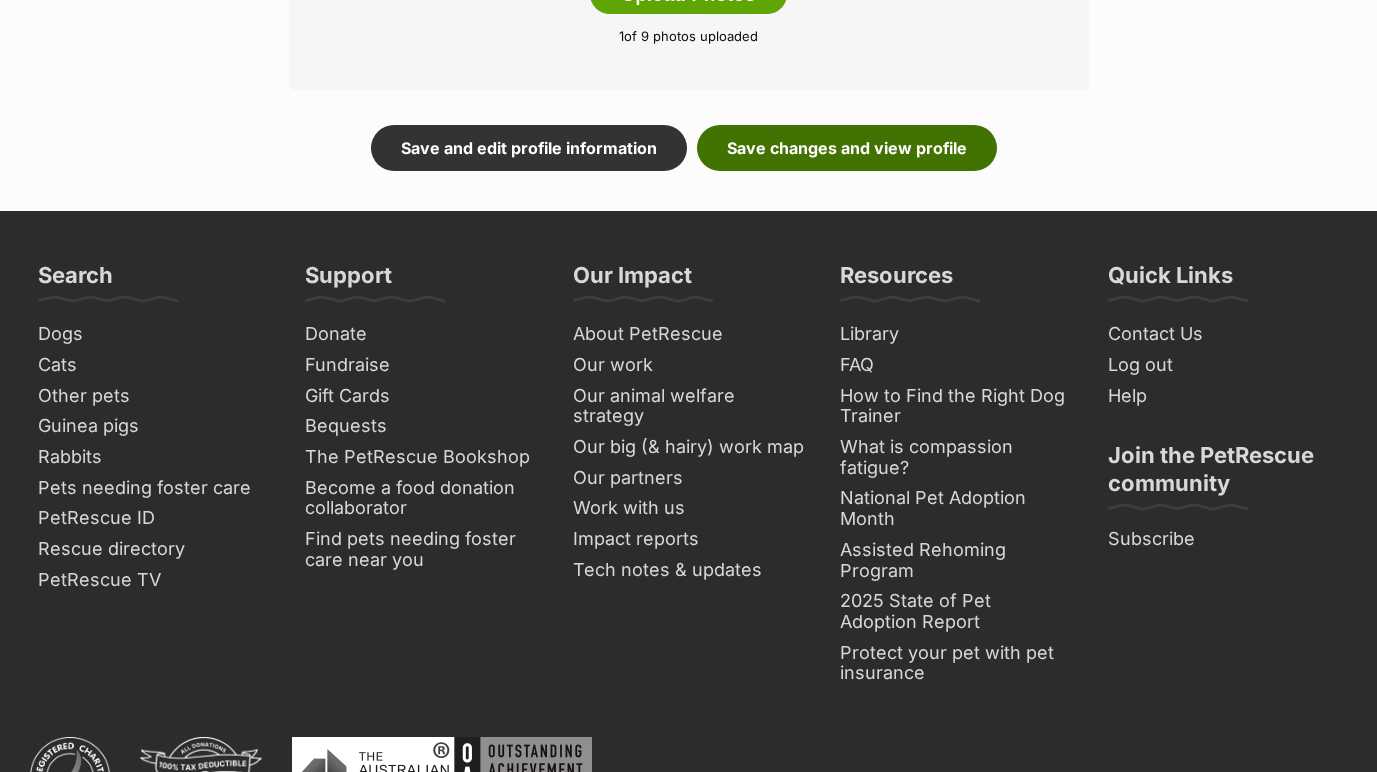 click on "Save changes and view profile" at bounding box center [847, 148] 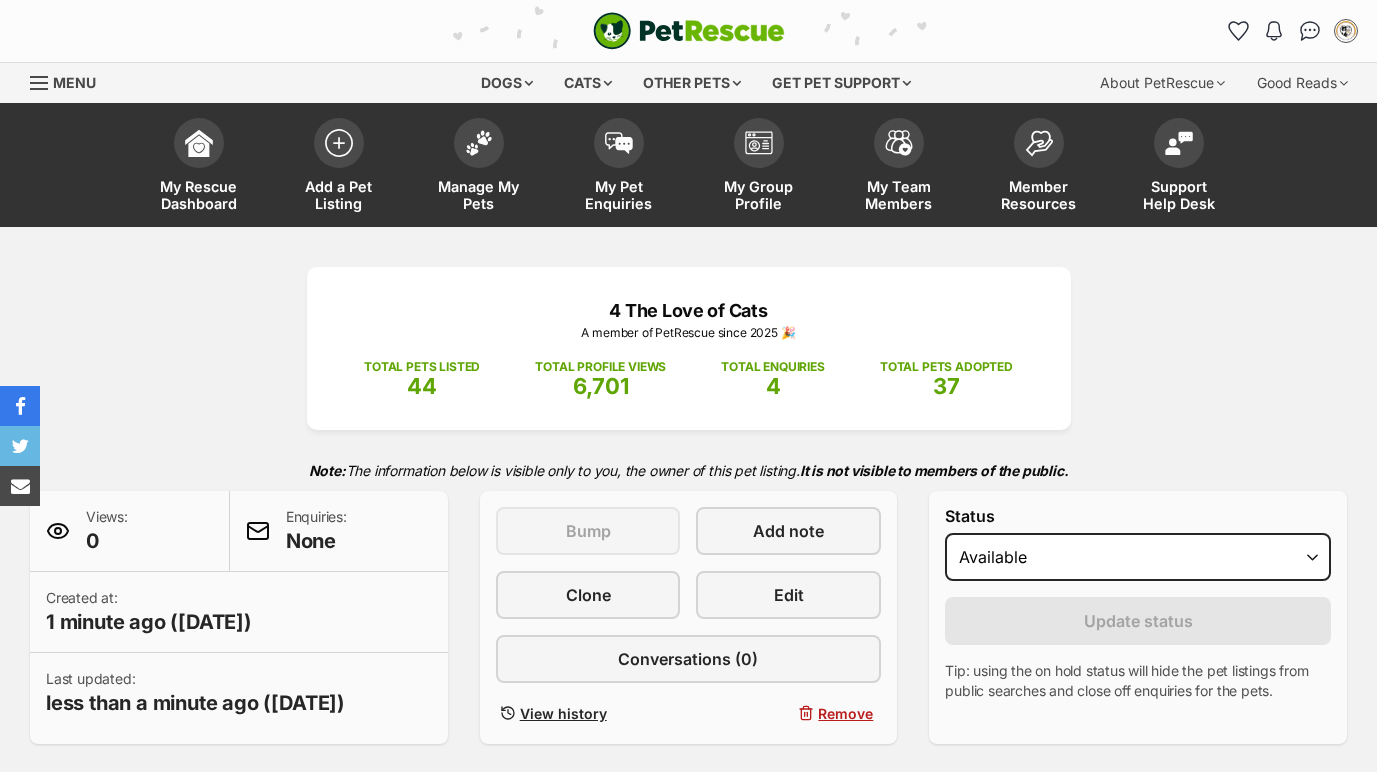 scroll, scrollTop: 0, scrollLeft: 0, axis: both 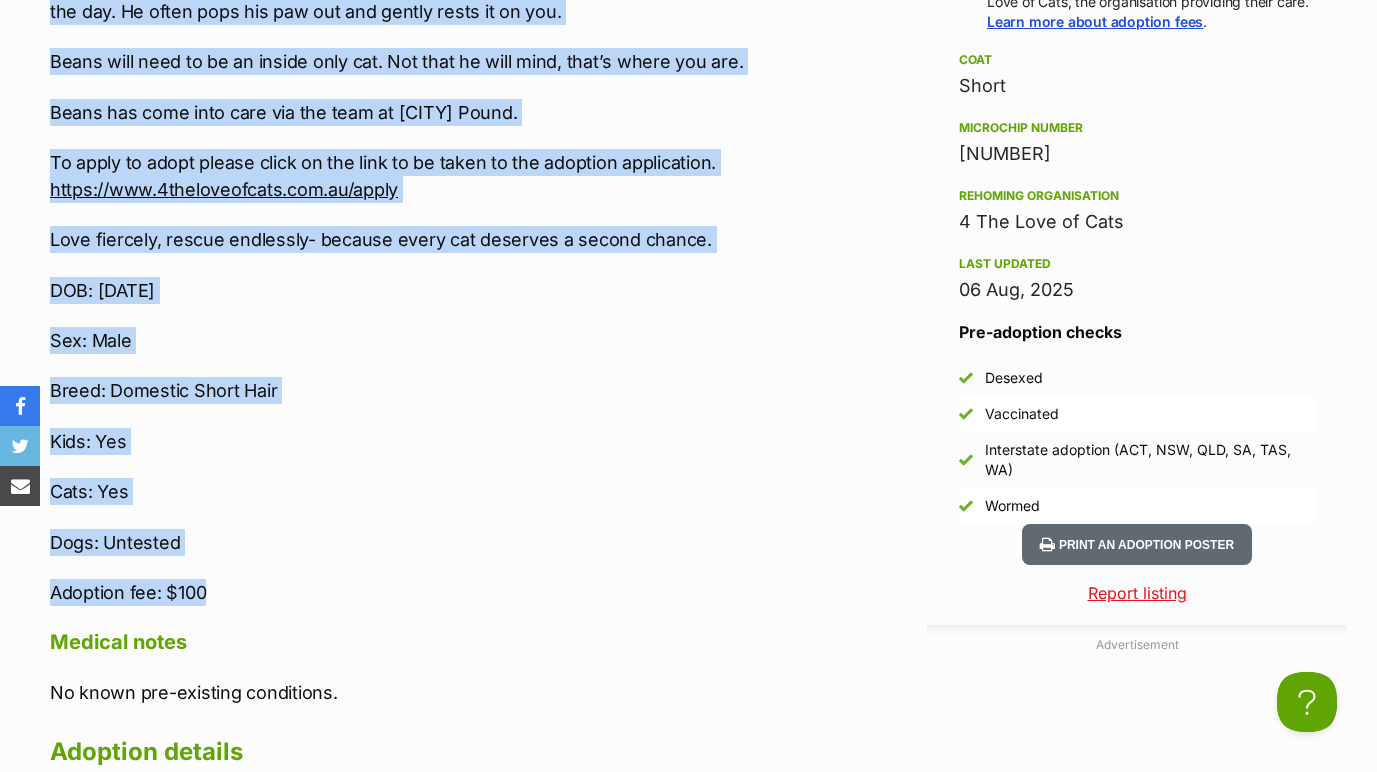 drag, startPoint x: 50, startPoint y: 290, endPoint x: 569, endPoint y: 591, distance: 599.9683 